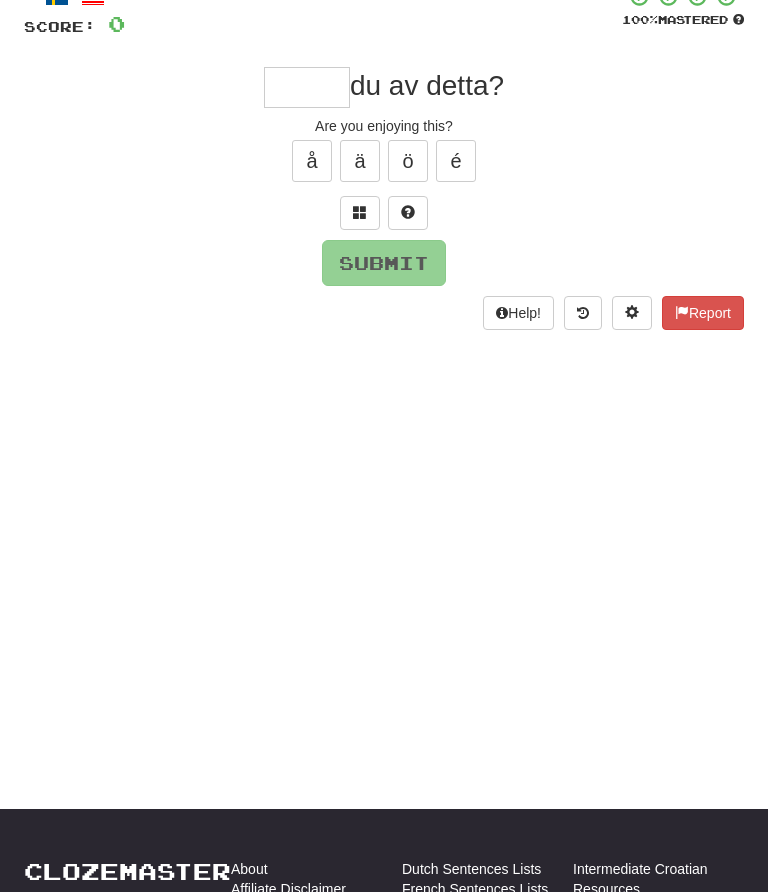 scroll, scrollTop: 132, scrollLeft: 0, axis: vertical 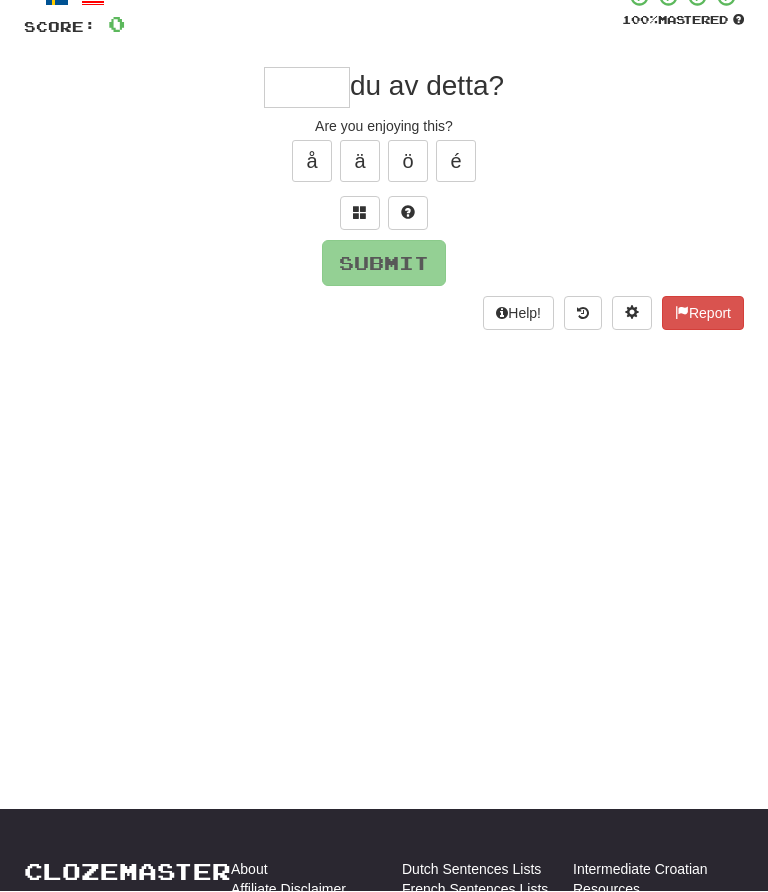 click at bounding box center (307, 88) 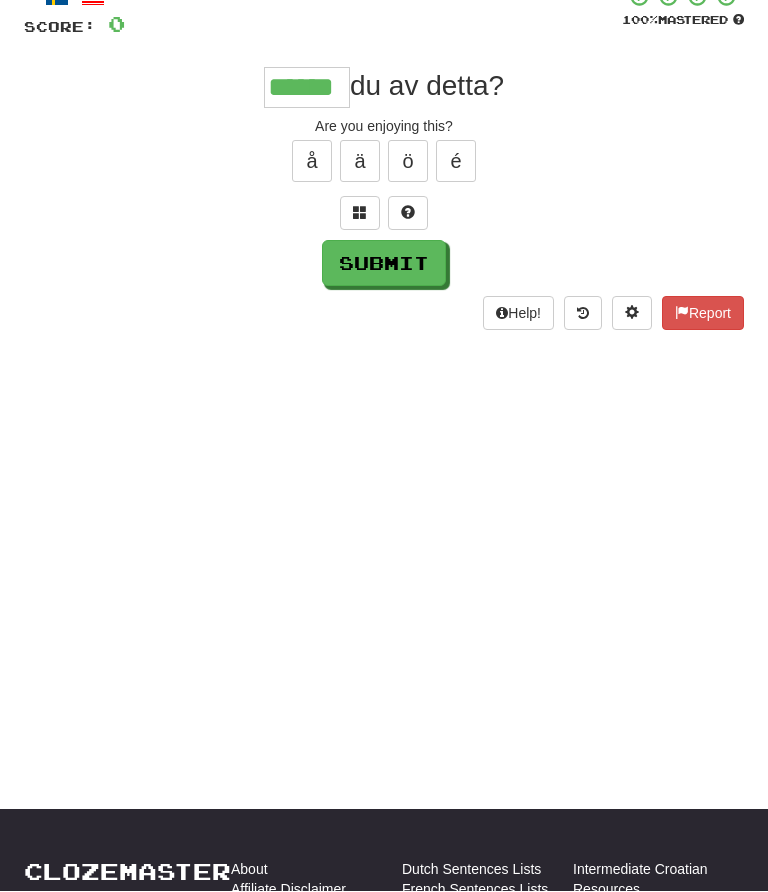 click on "Submit" at bounding box center (384, 264) 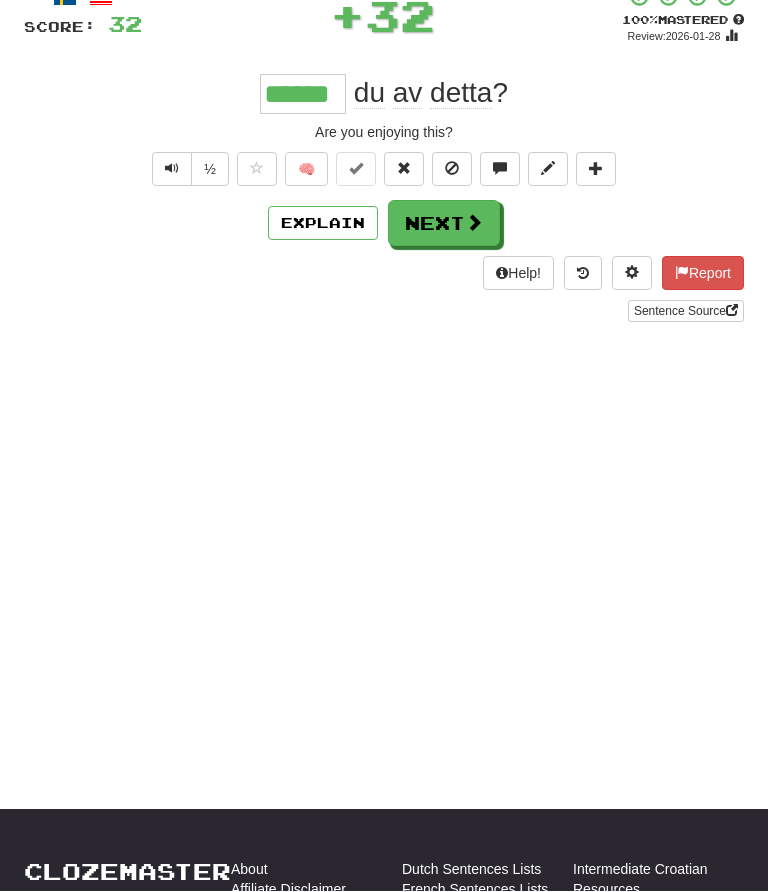 scroll, scrollTop: 133, scrollLeft: 0, axis: vertical 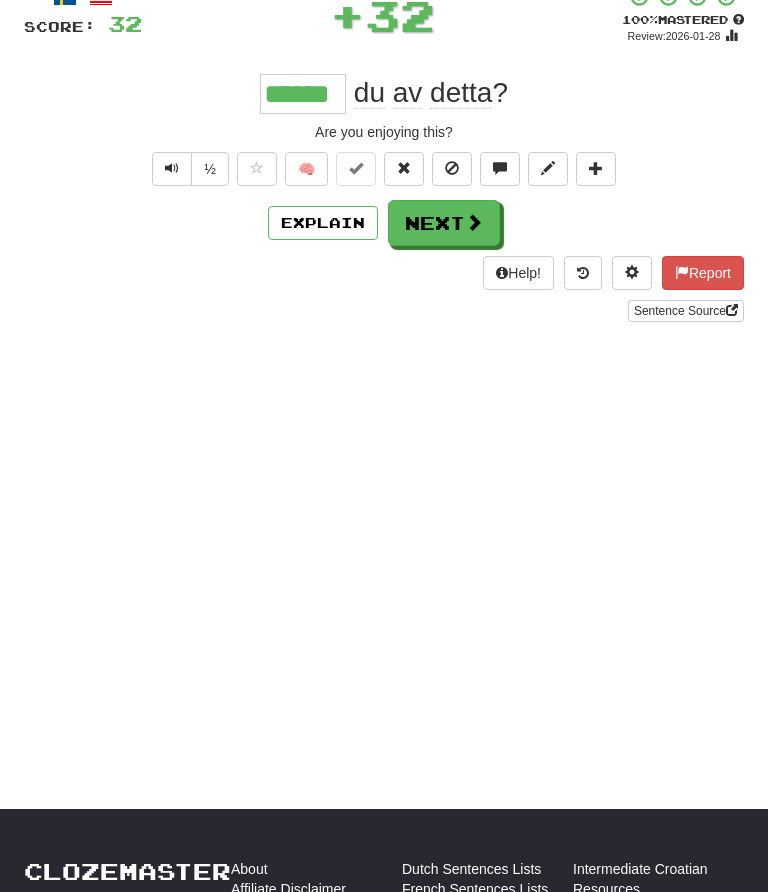 click on "Next" at bounding box center (444, 223) 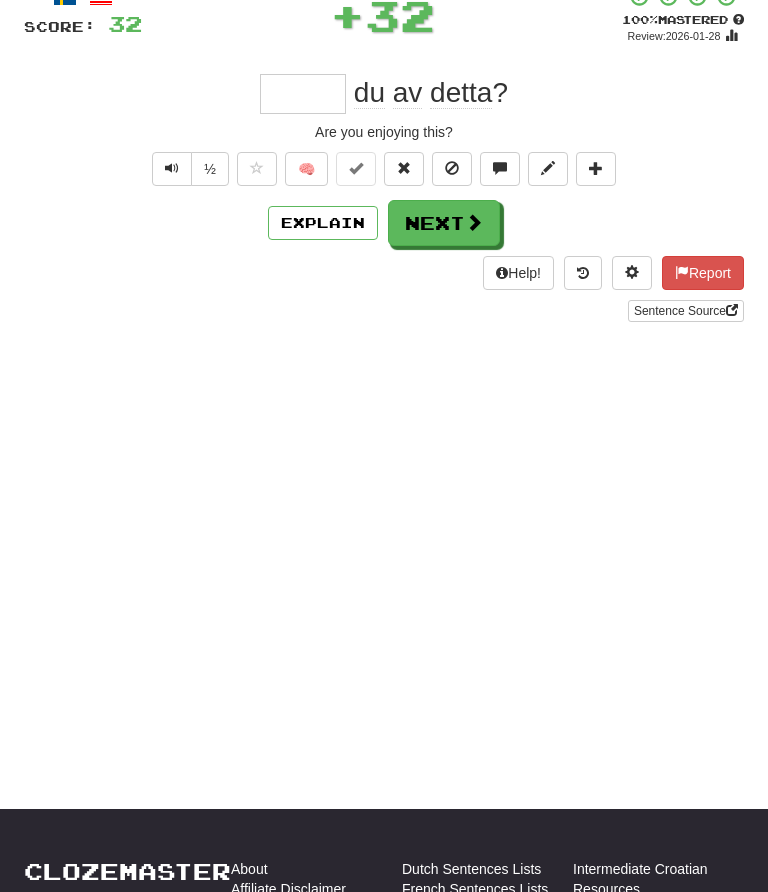 scroll, scrollTop: 132, scrollLeft: 0, axis: vertical 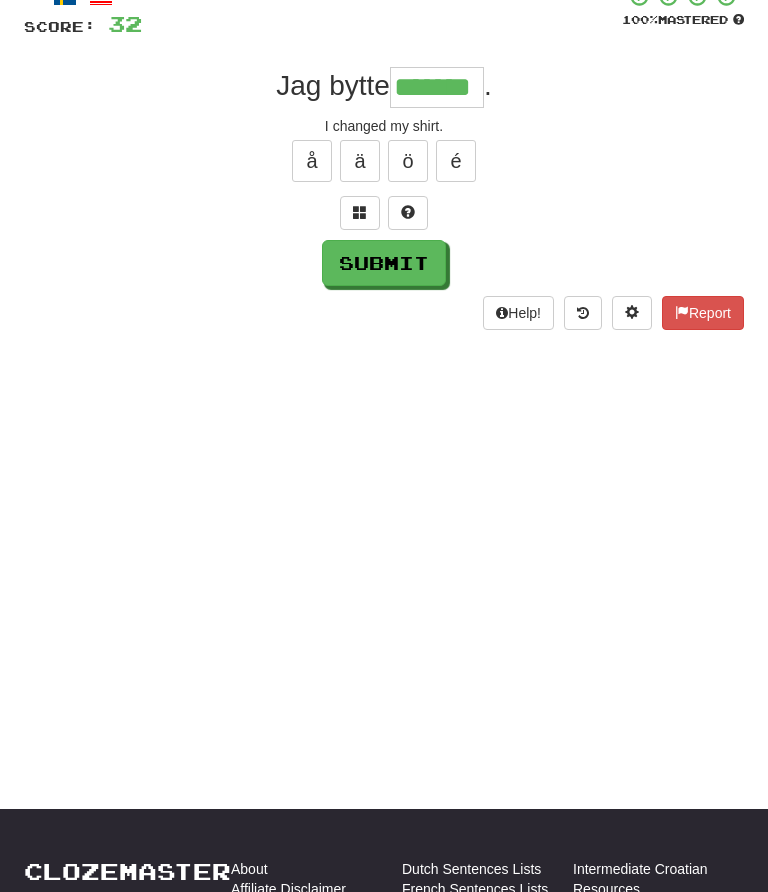 type on "*******" 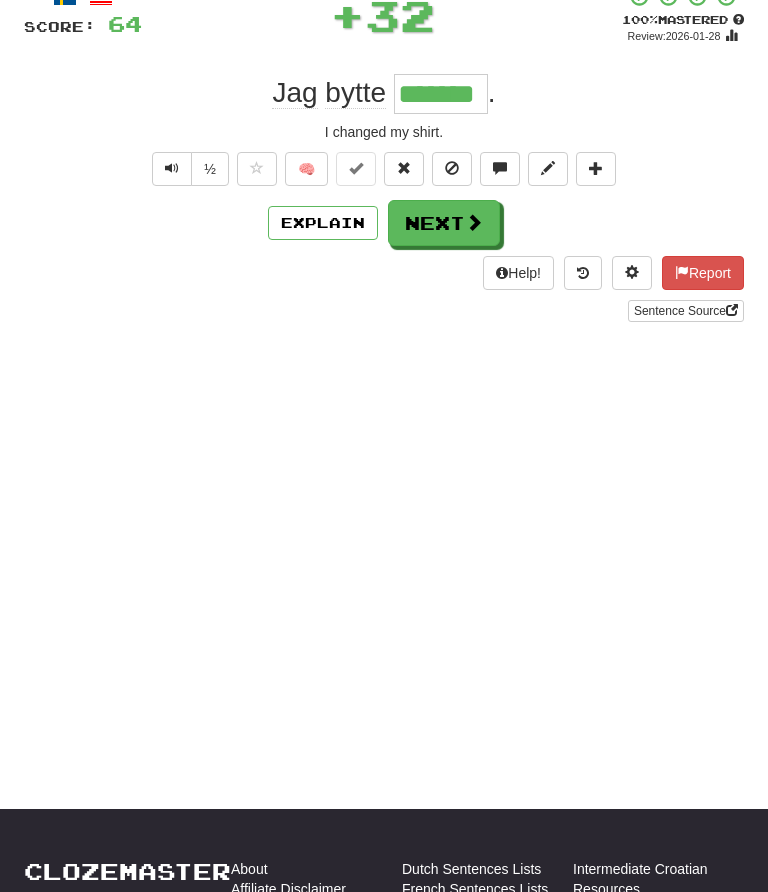 scroll, scrollTop: 133, scrollLeft: 0, axis: vertical 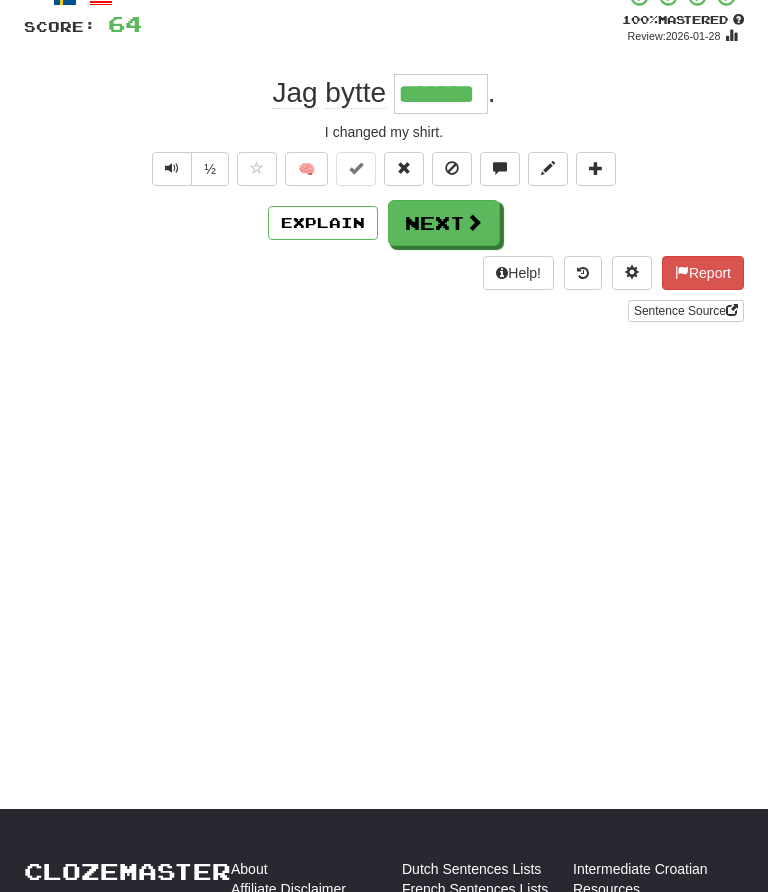 click on "Next" at bounding box center (444, 223) 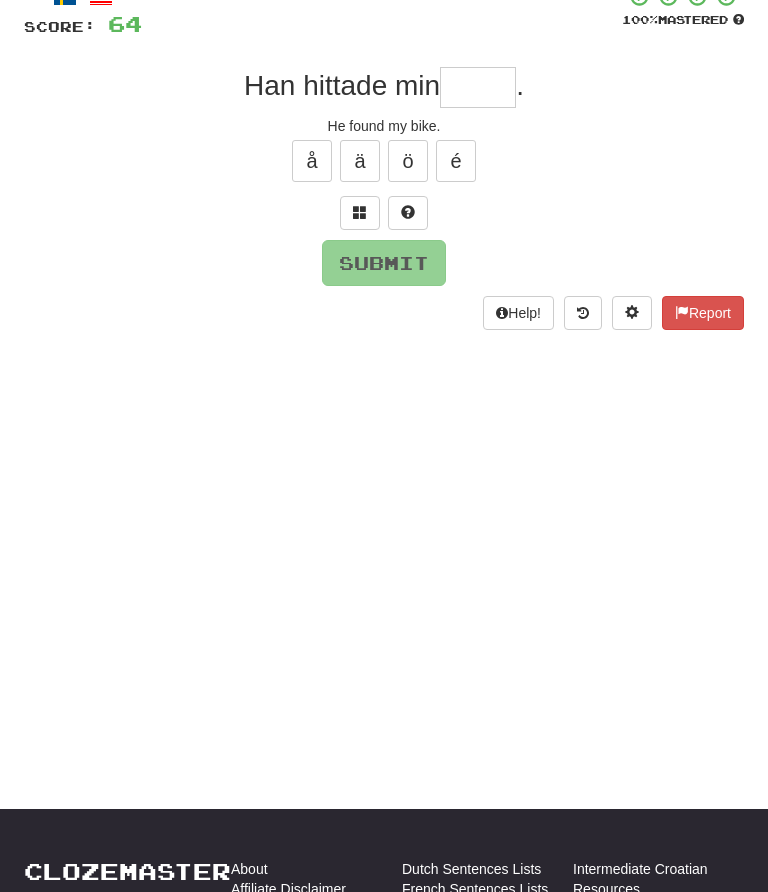scroll, scrollTop: 132, scrollLeft: 0, axis: vertical 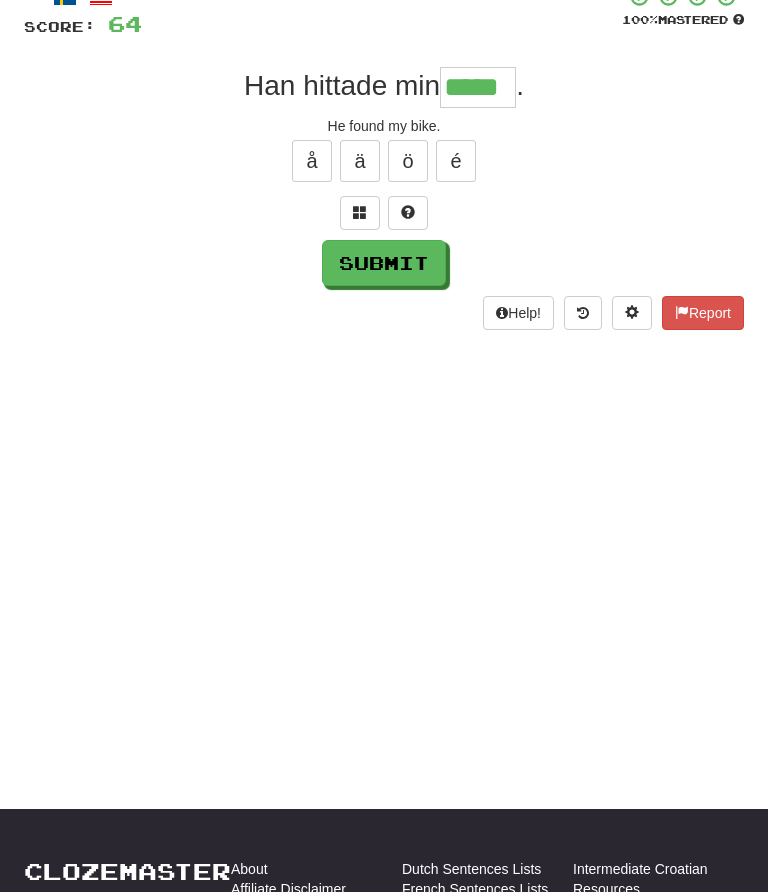 type on "*****" 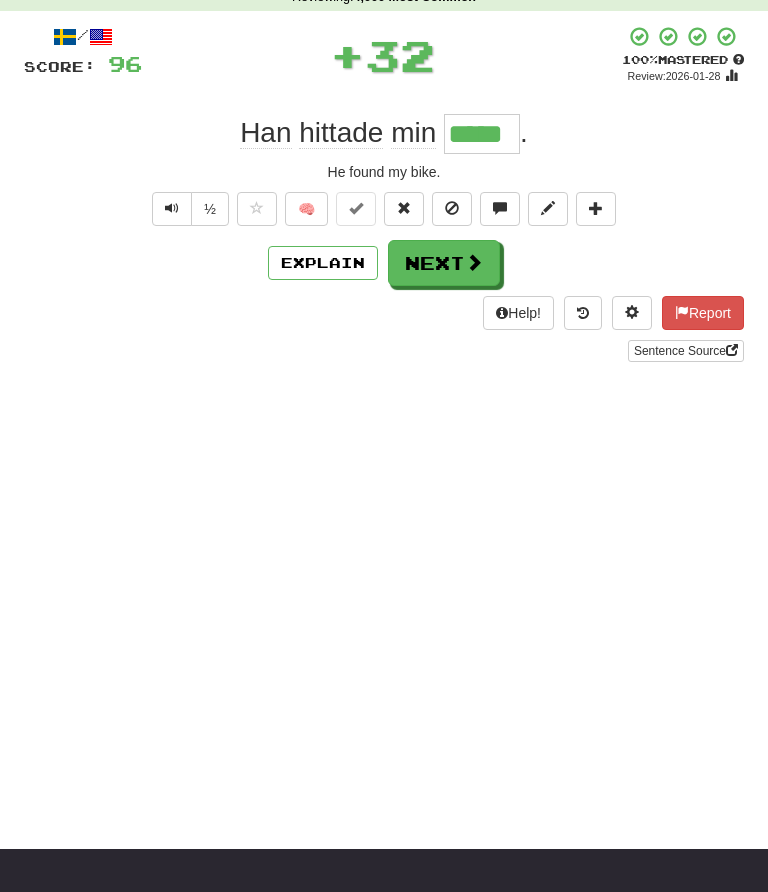 scroll, scrollTop: 0, scrollLeft: 0, axis: both 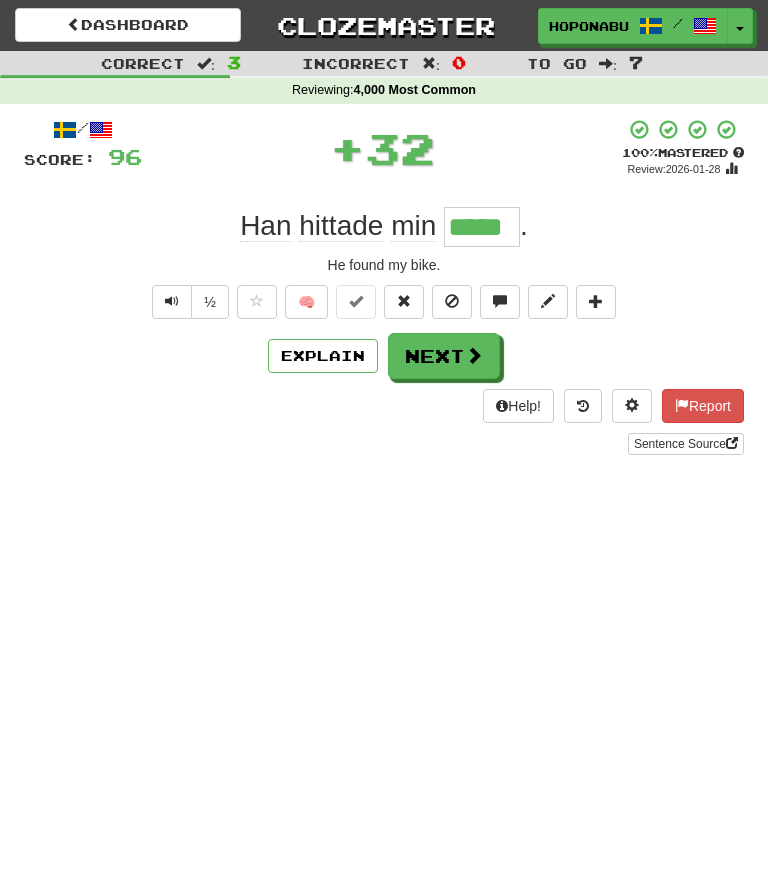 click at bounding box center [474, 355] 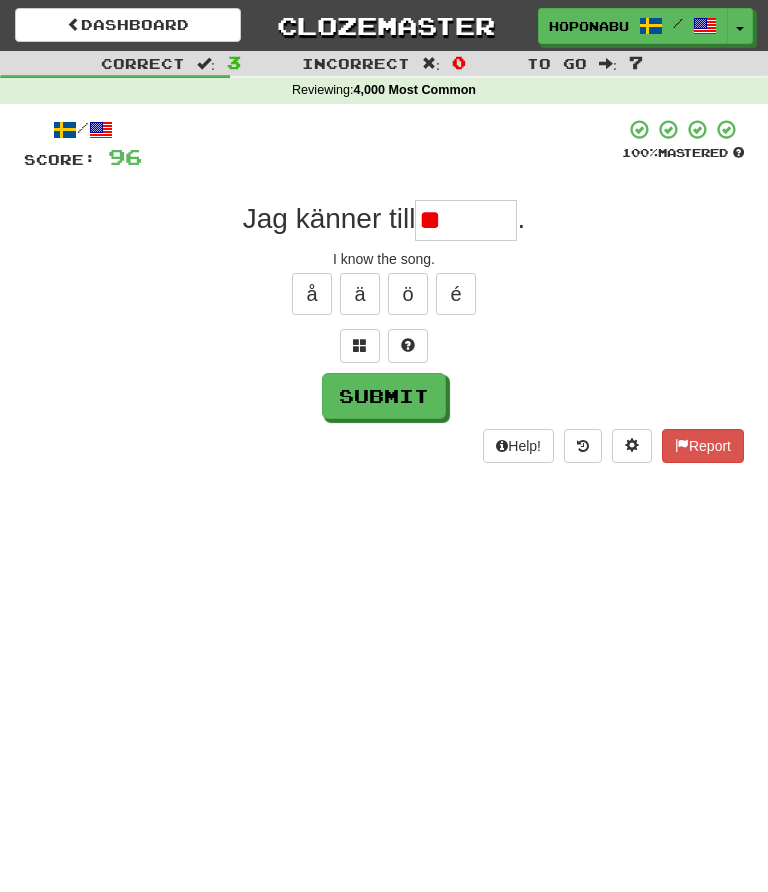 type on "*" 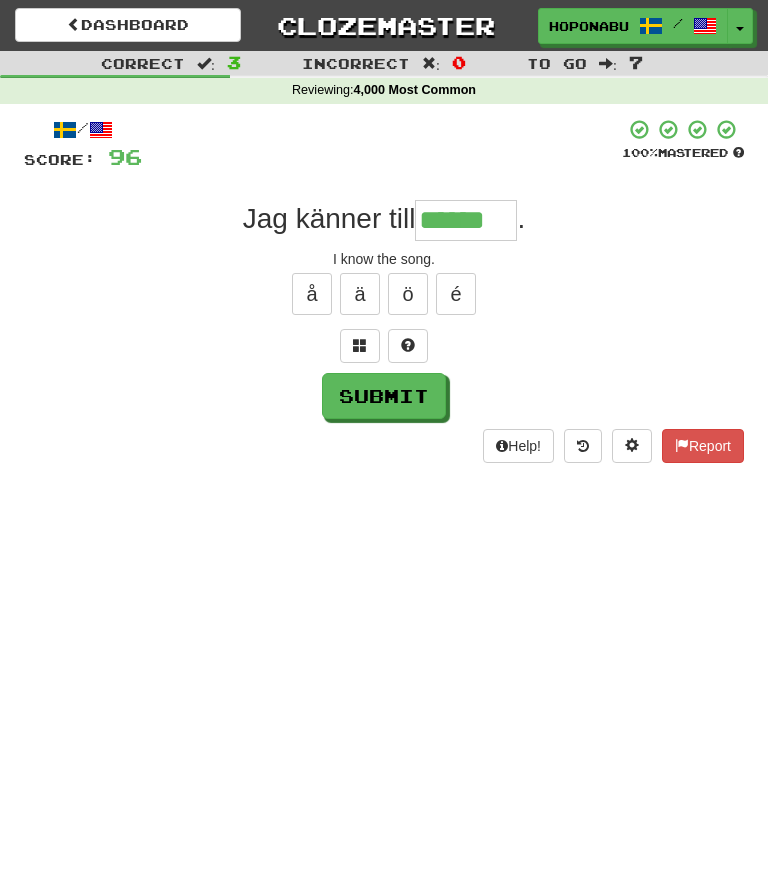 type on "******" 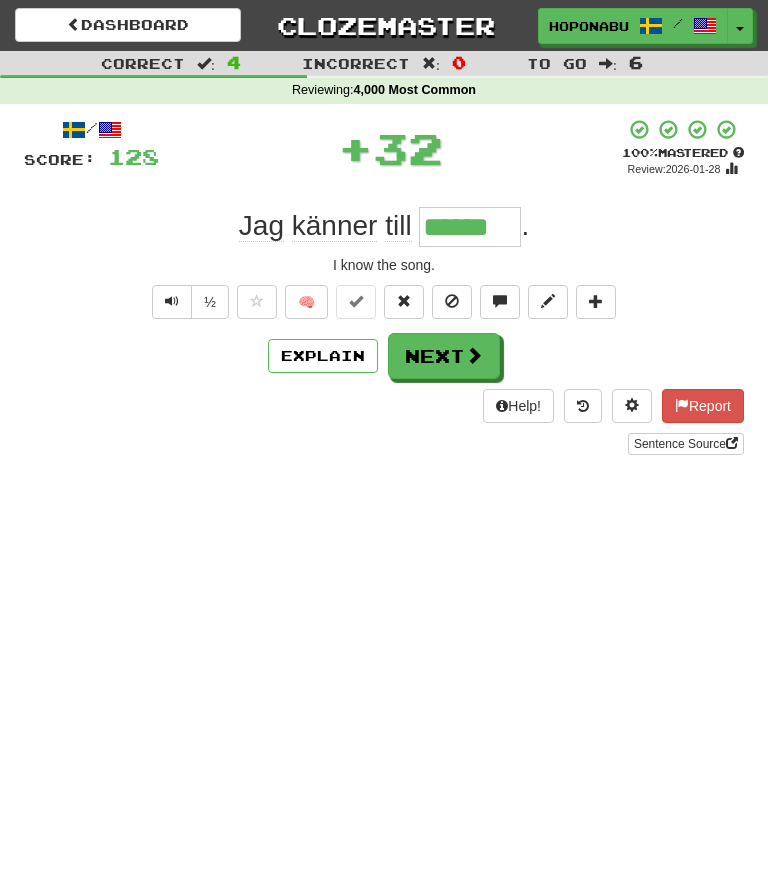 click on "Next" at bounding box center (444, 356) 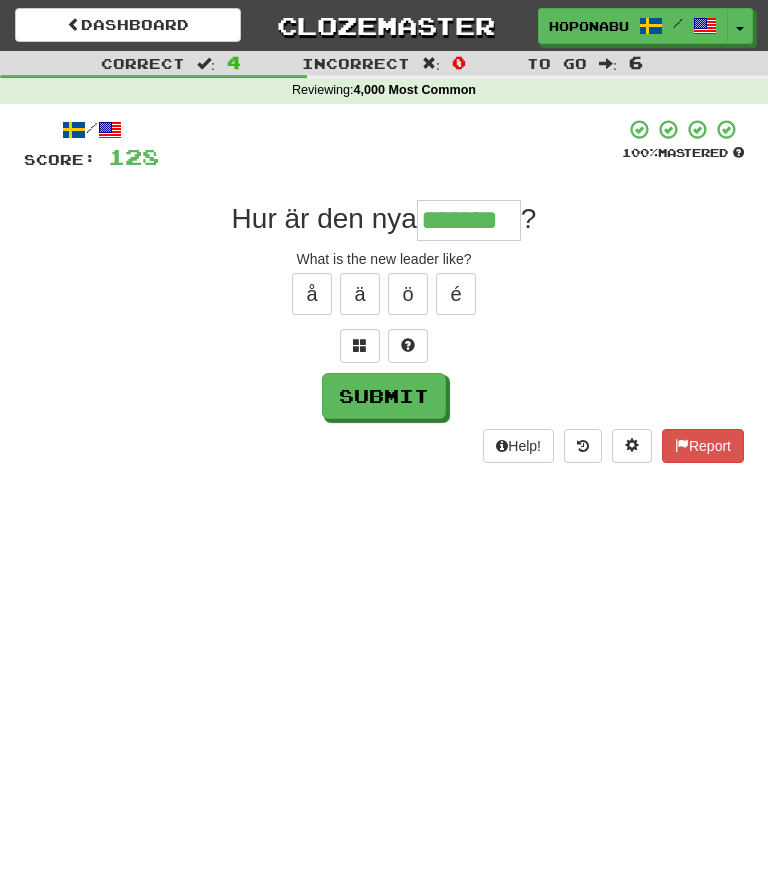 type on "*******" 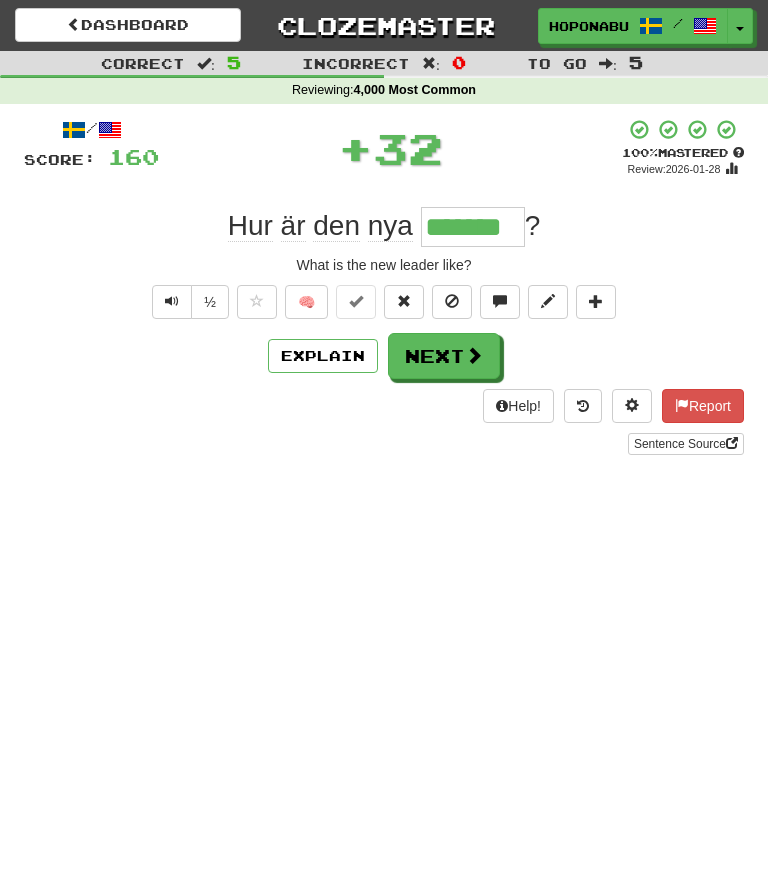 click on "Next" at bounding box center [444, 356] 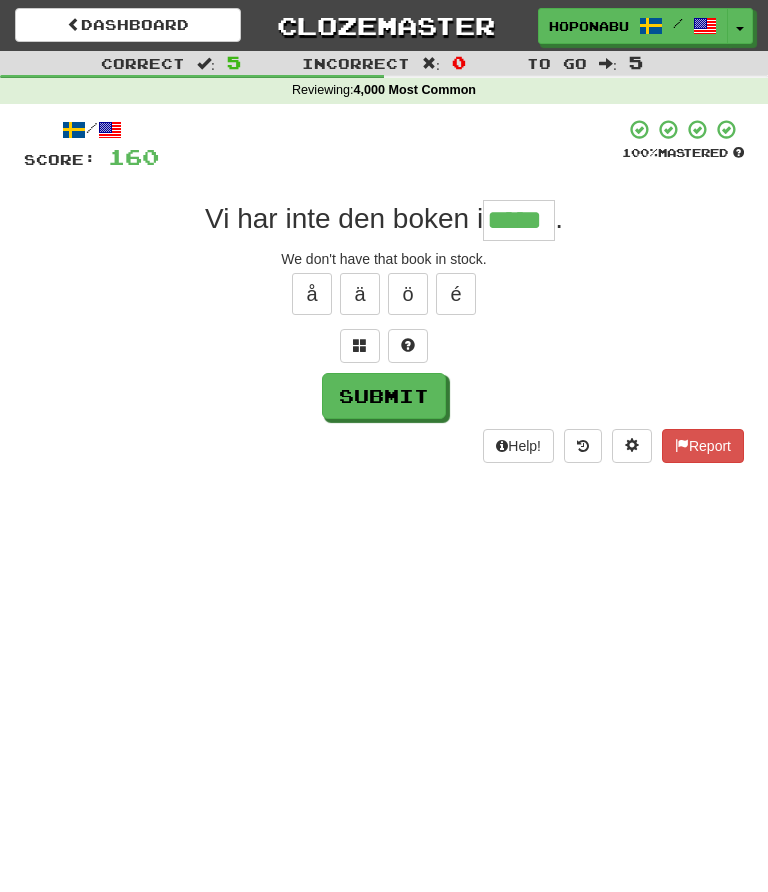 type on "*****" 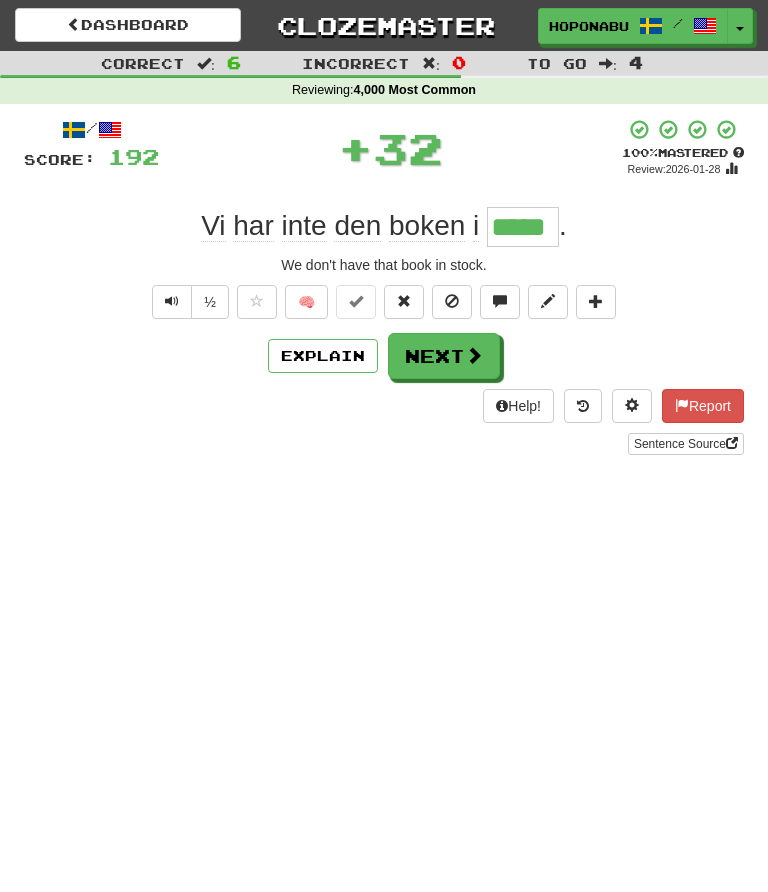 click on "Explain" at bounding box center [323, 356] 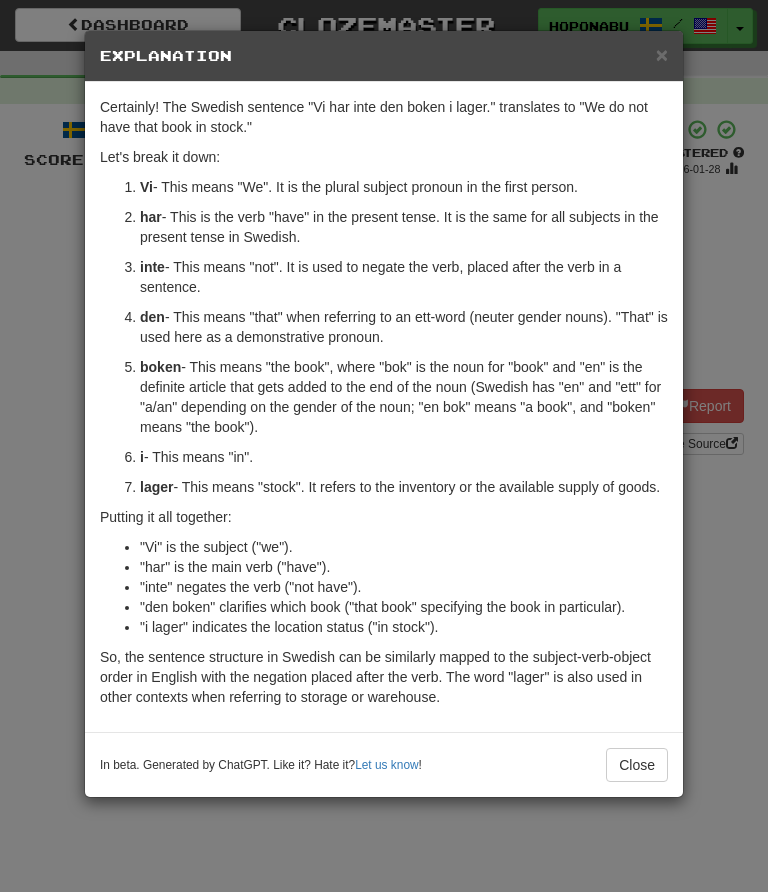 click on "Close" at bounding box center [637, 765] 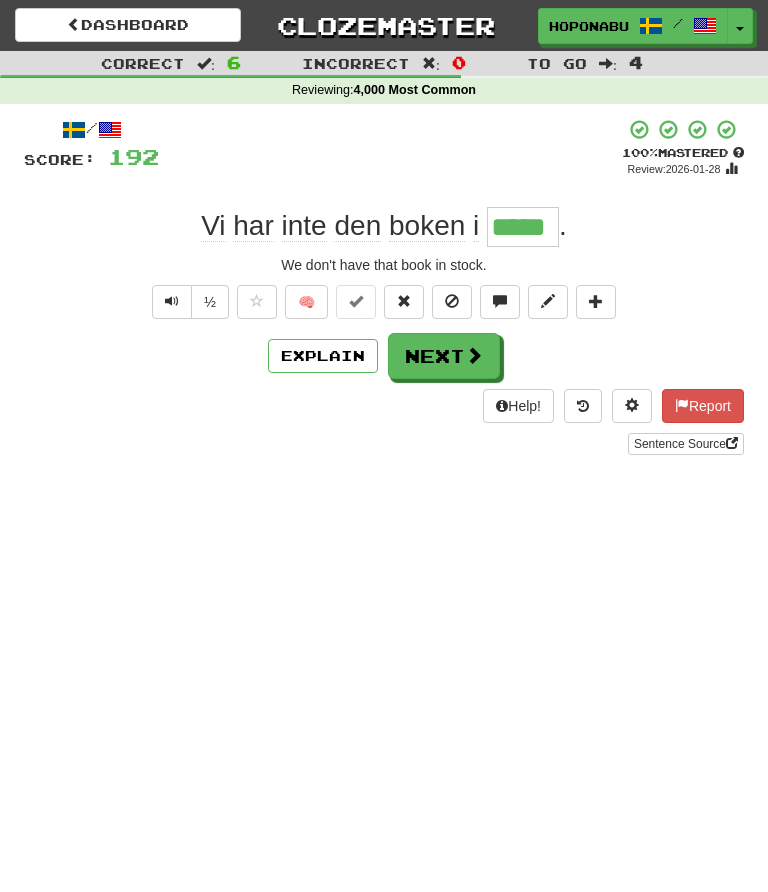 click at bounding box center [474, 355] 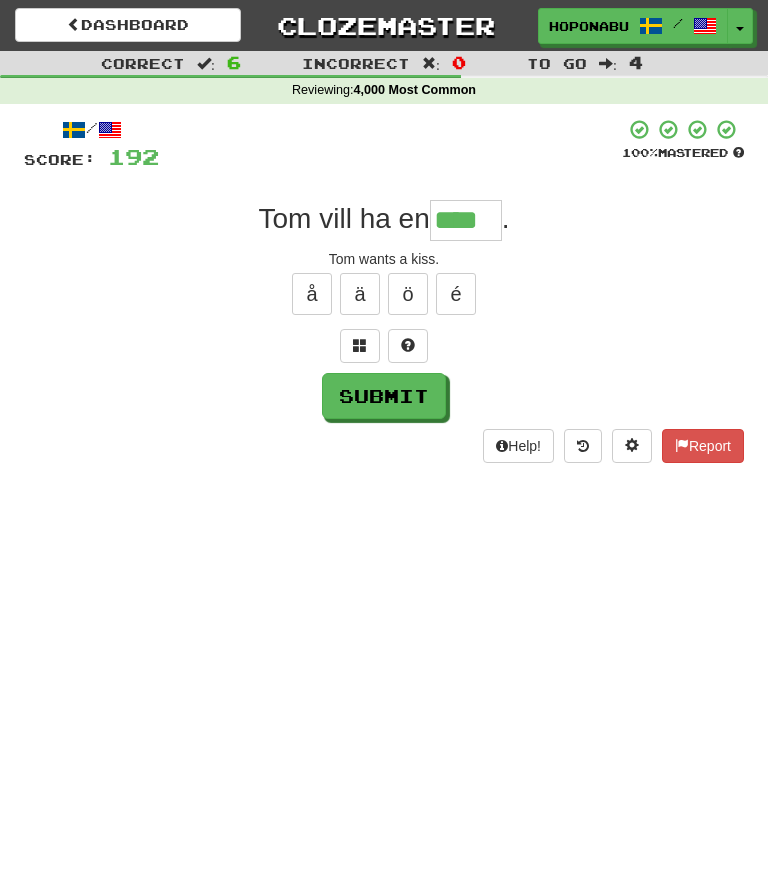 type on "****" 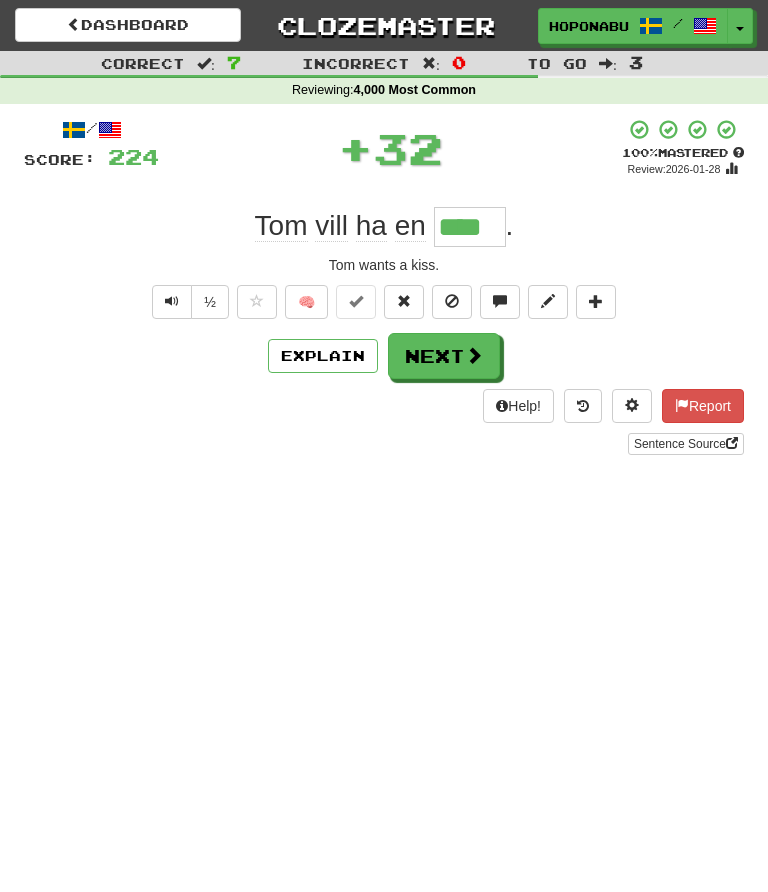click on "Next" at bounding box center (444, 356) 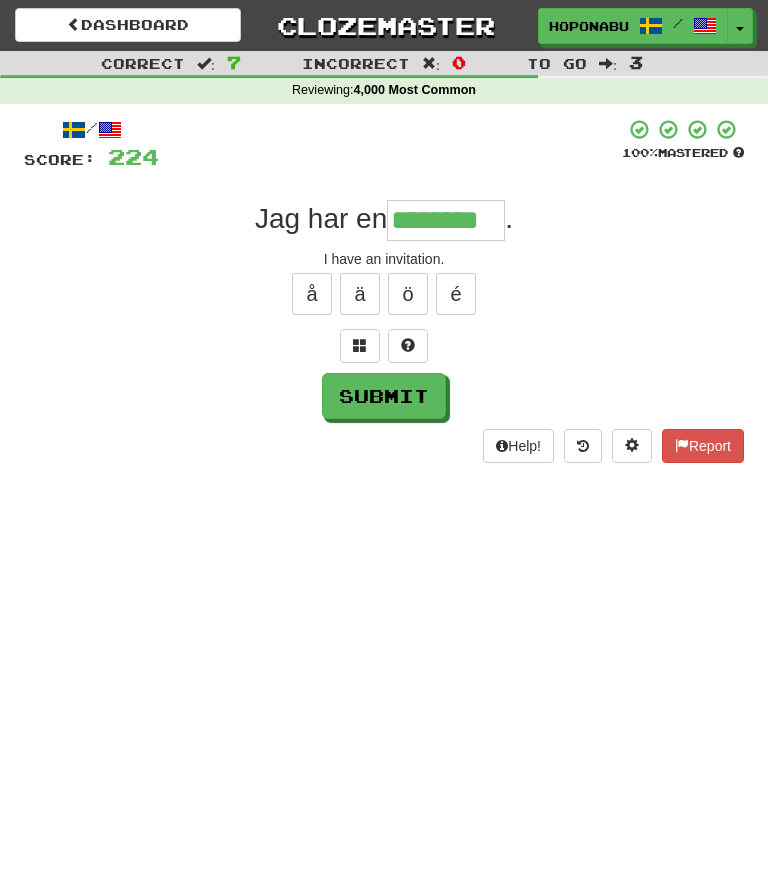 type on "********" 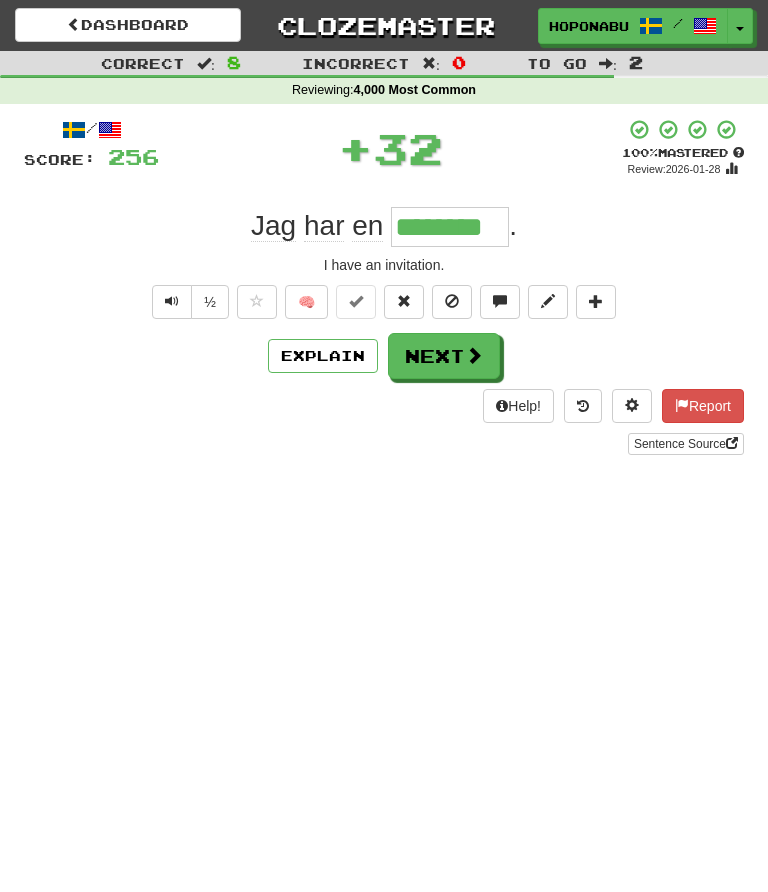 click on "Next" at bounding box center [444, 356] 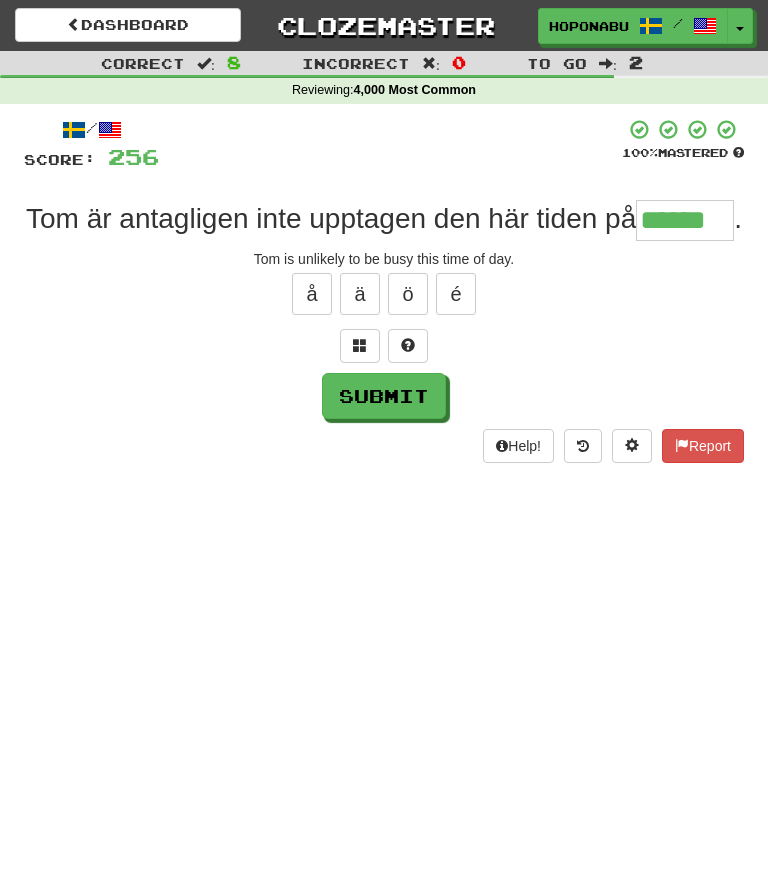 type on "******" 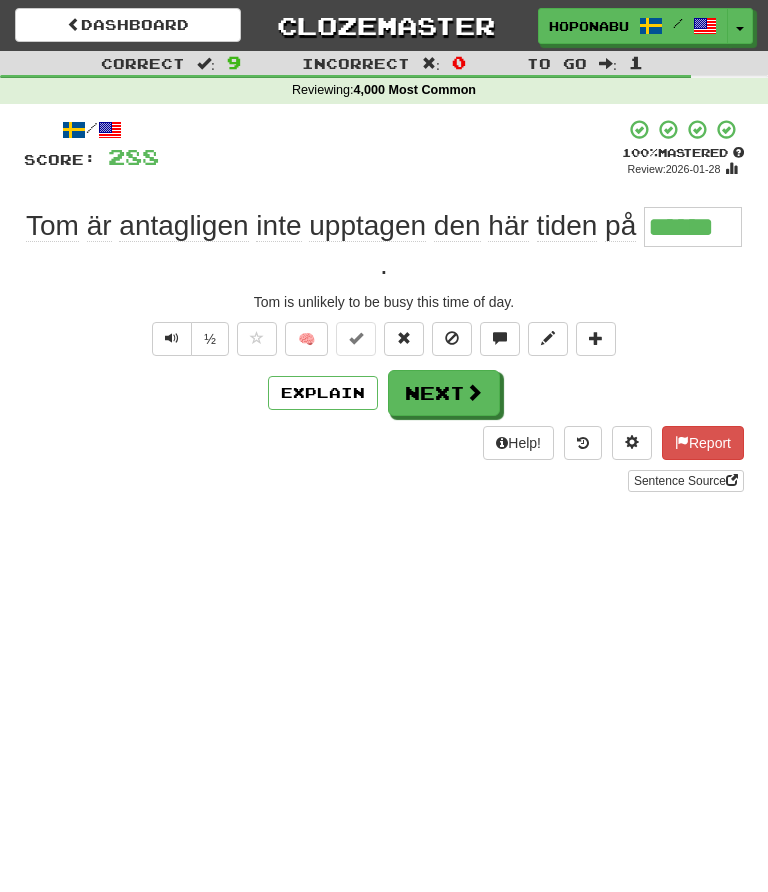 click on "Next" at bounding box center [444, 393] 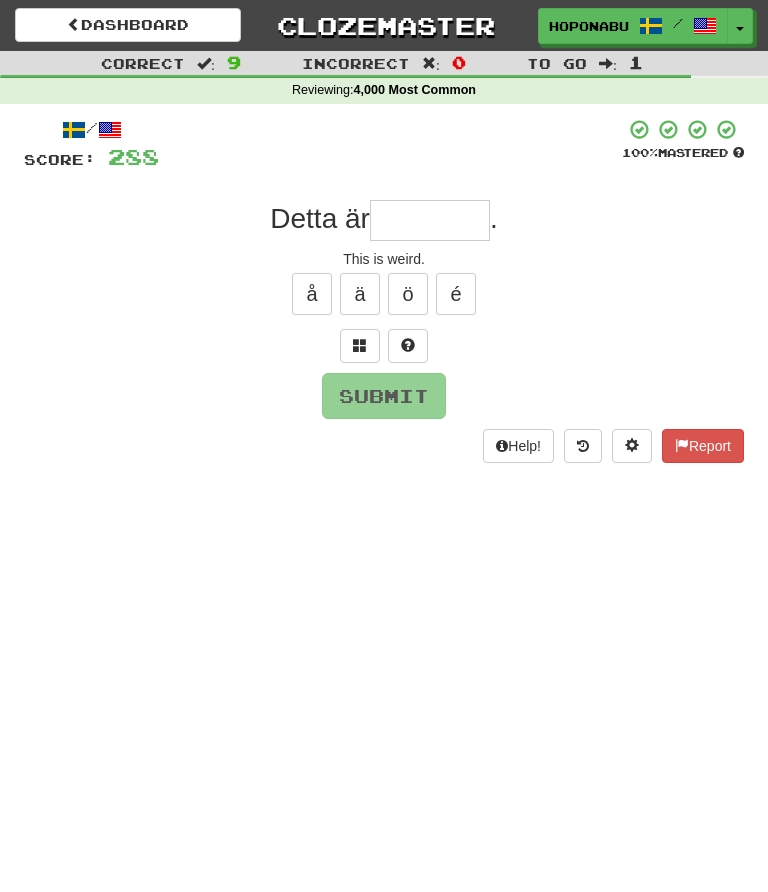 type on "*" 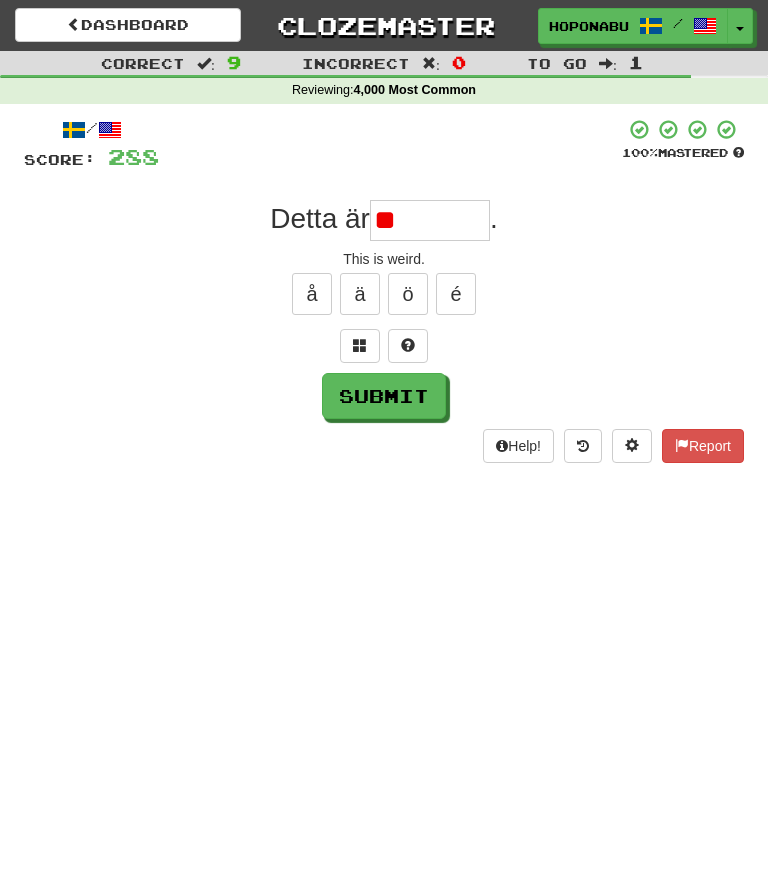 type on "*" 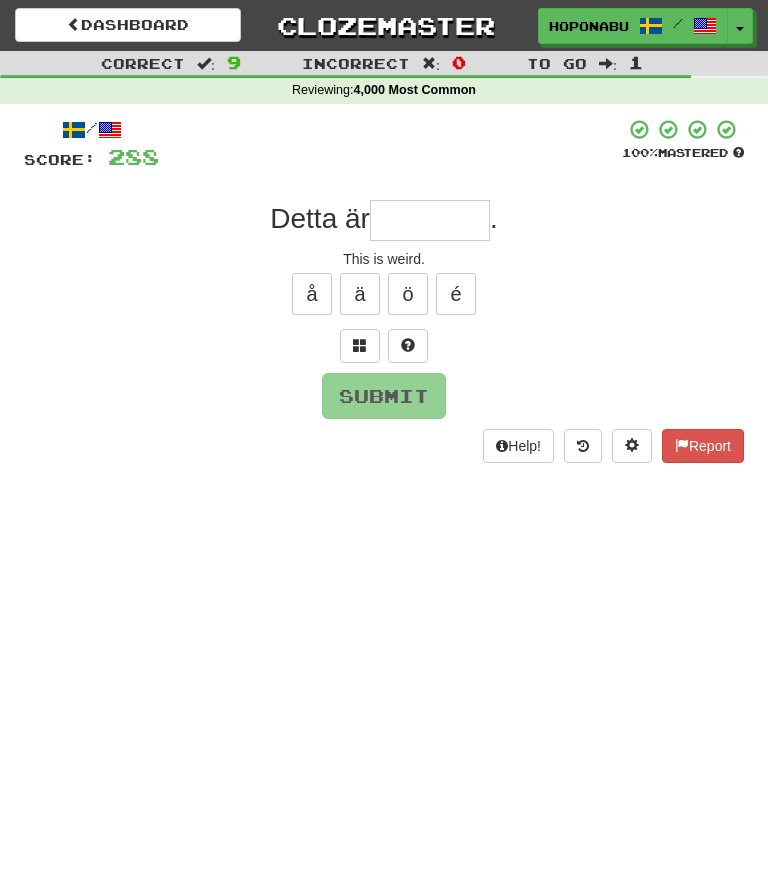 click at bounding box center [408, 346] 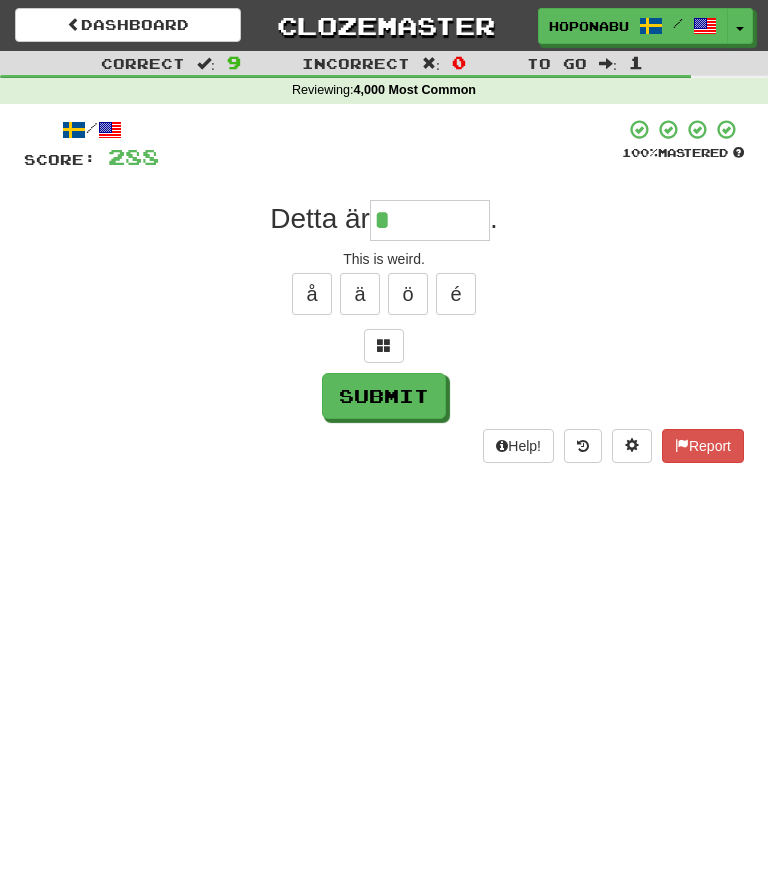 click at bounding box center (384, 346) 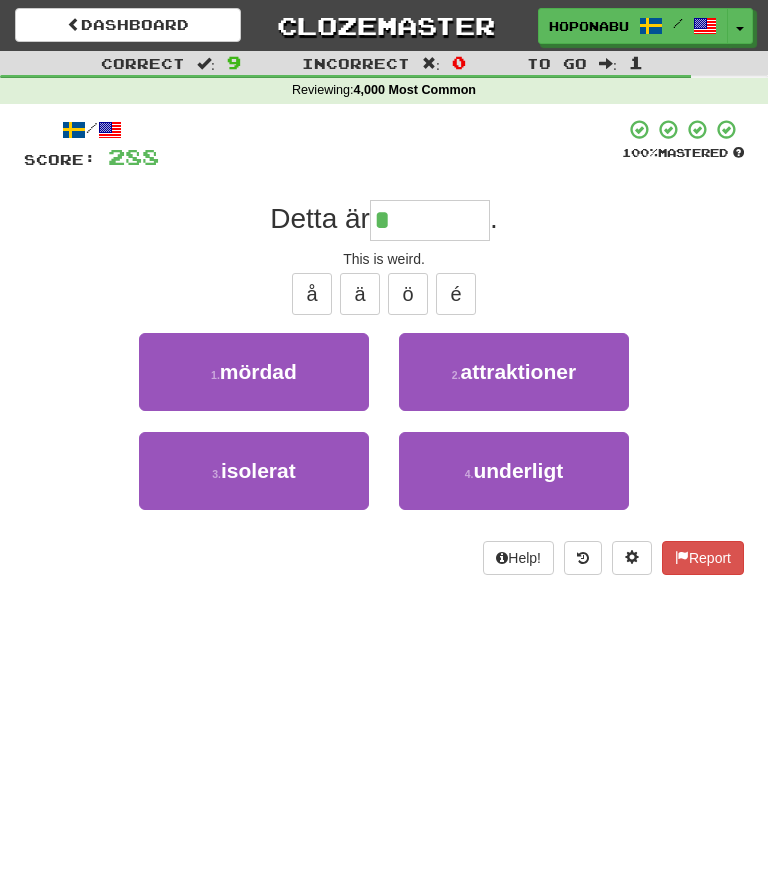 click on "underligt" at bounding box center (518, 470) 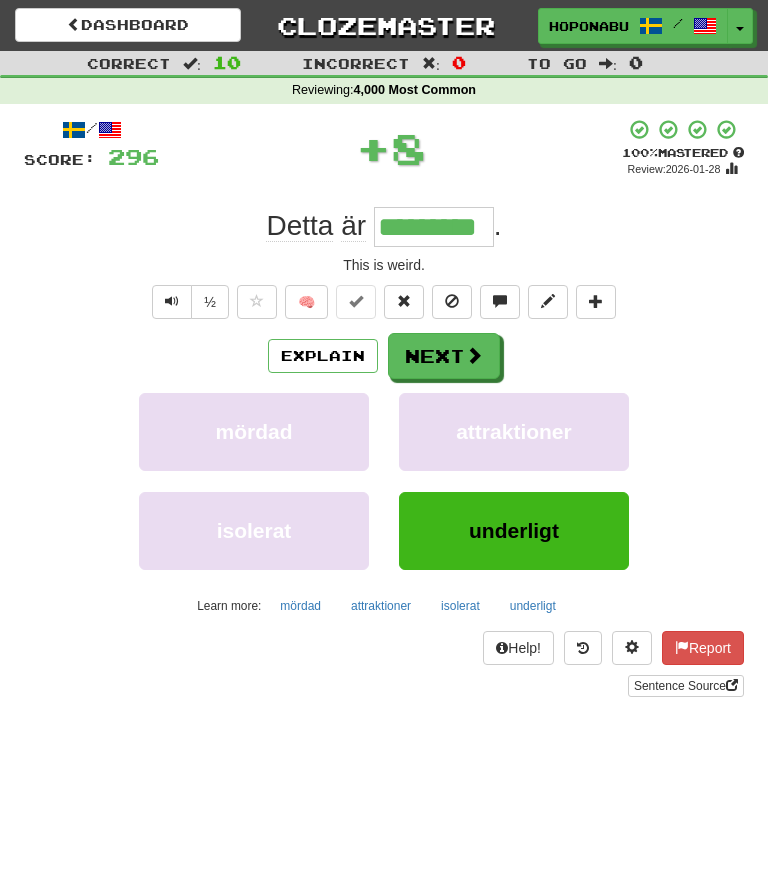 click on "Next" at bounding box center (444, 356) 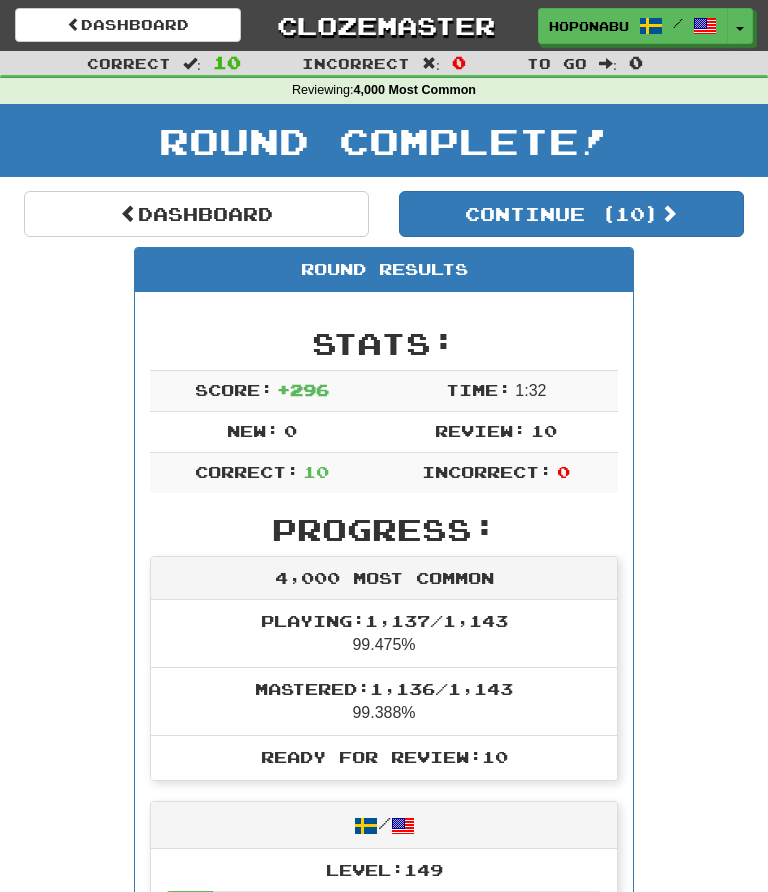 click on "Continue ( 10 )" at bounding box center (571, 214) 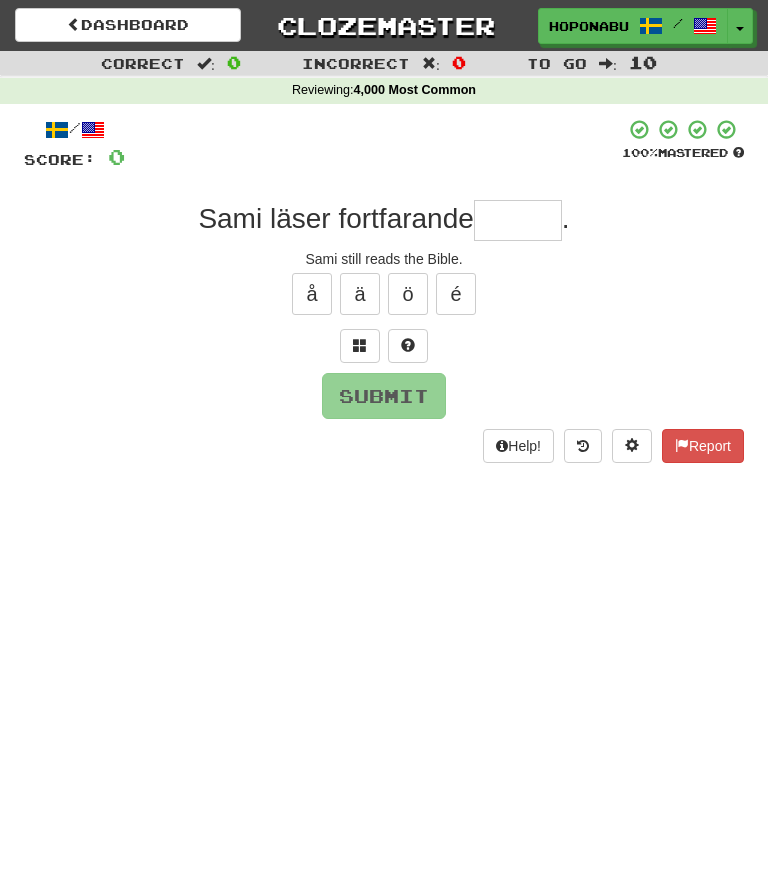 click at bounding box center (518, 220) 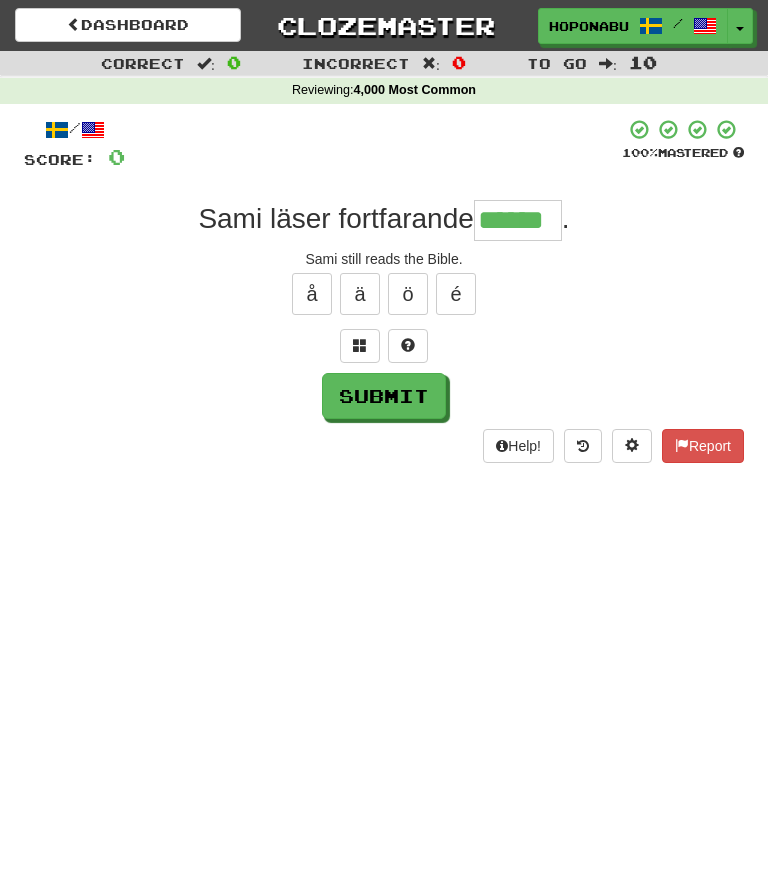type on "******" 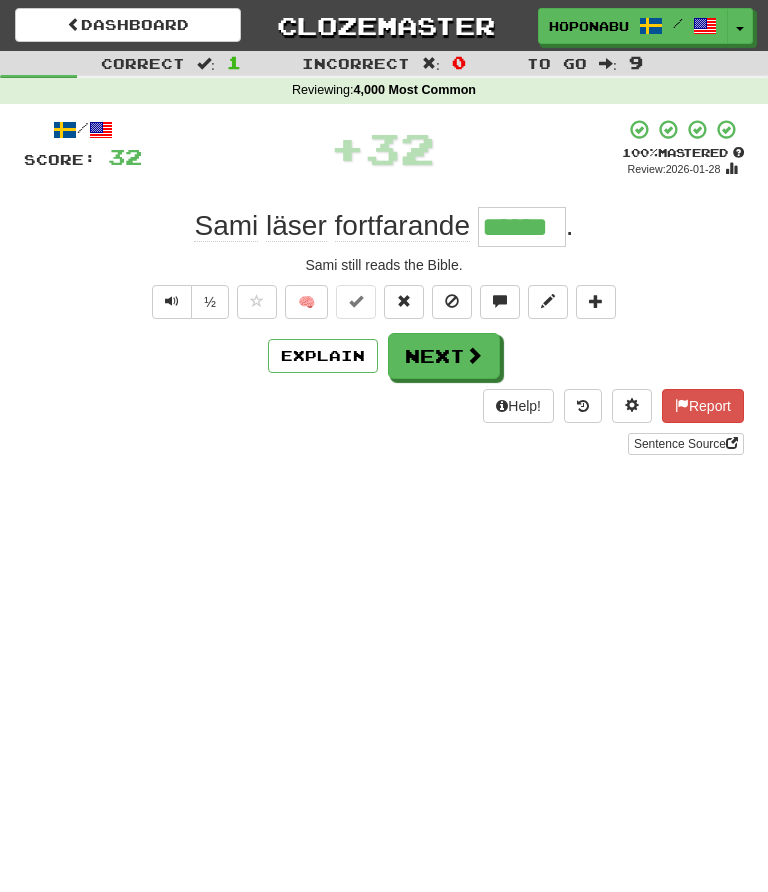 click at bounding box center [474, 355] 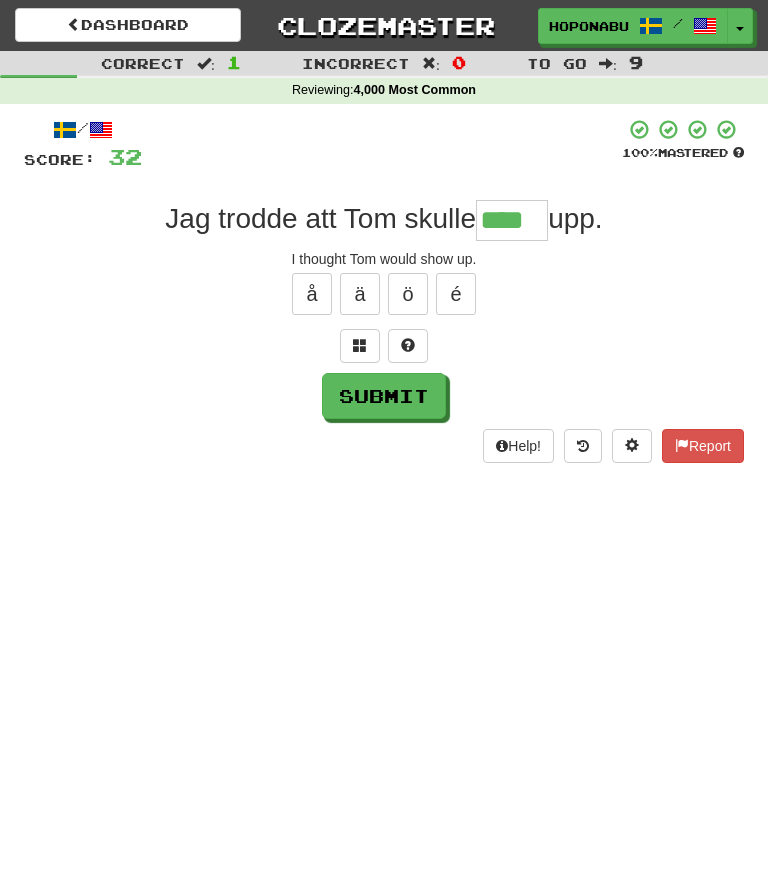 type on "****" 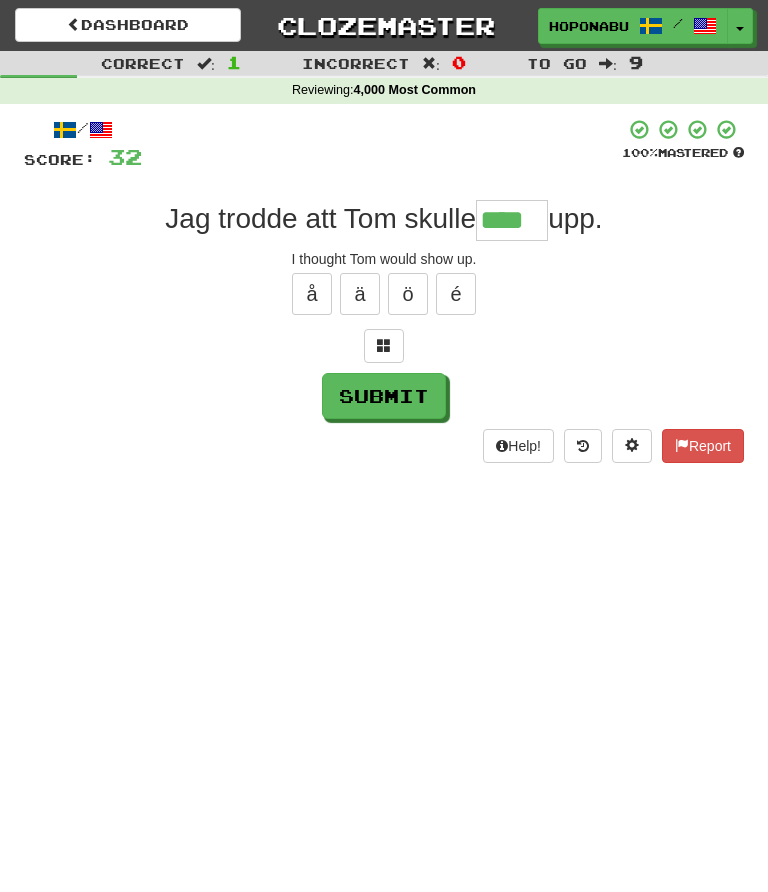 click on "Submit" at bounding box center (384, 396) 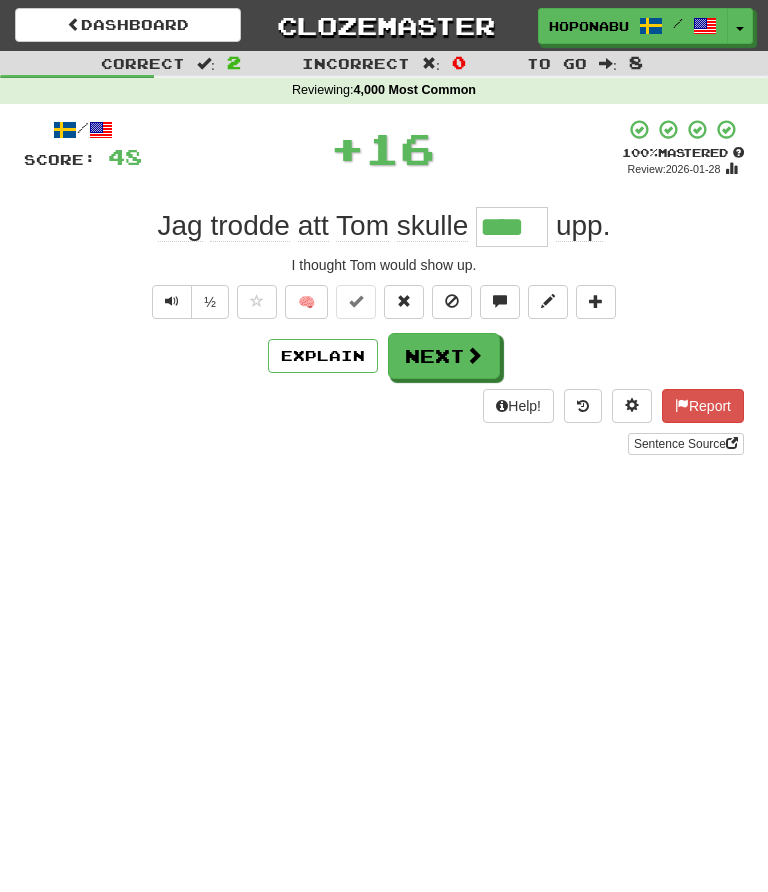 click on "Next" at bounding box center [444, 356] 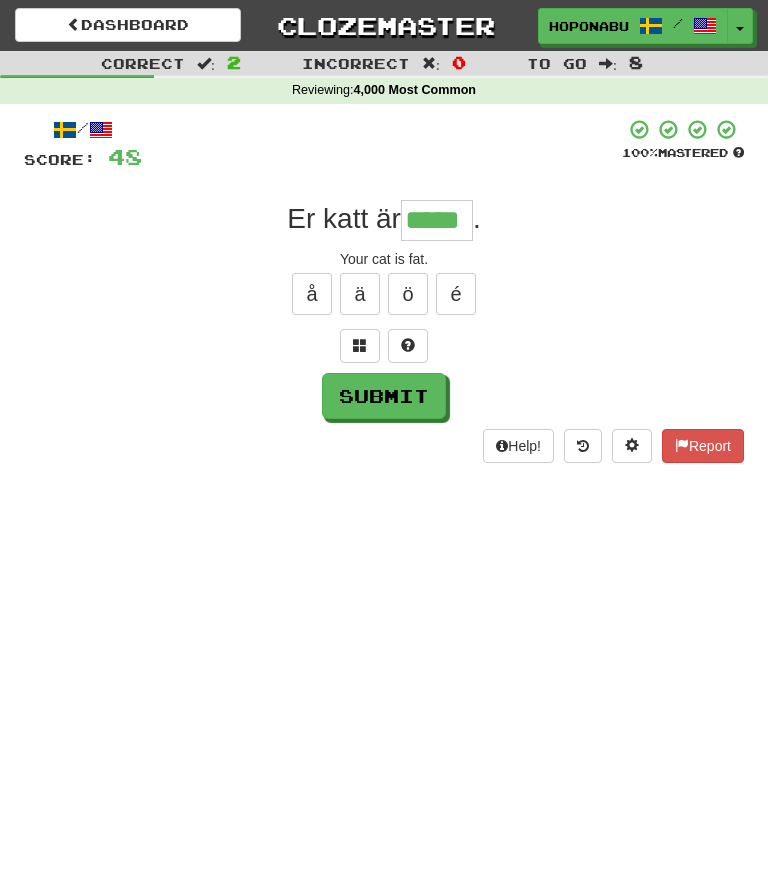 type on "*****" 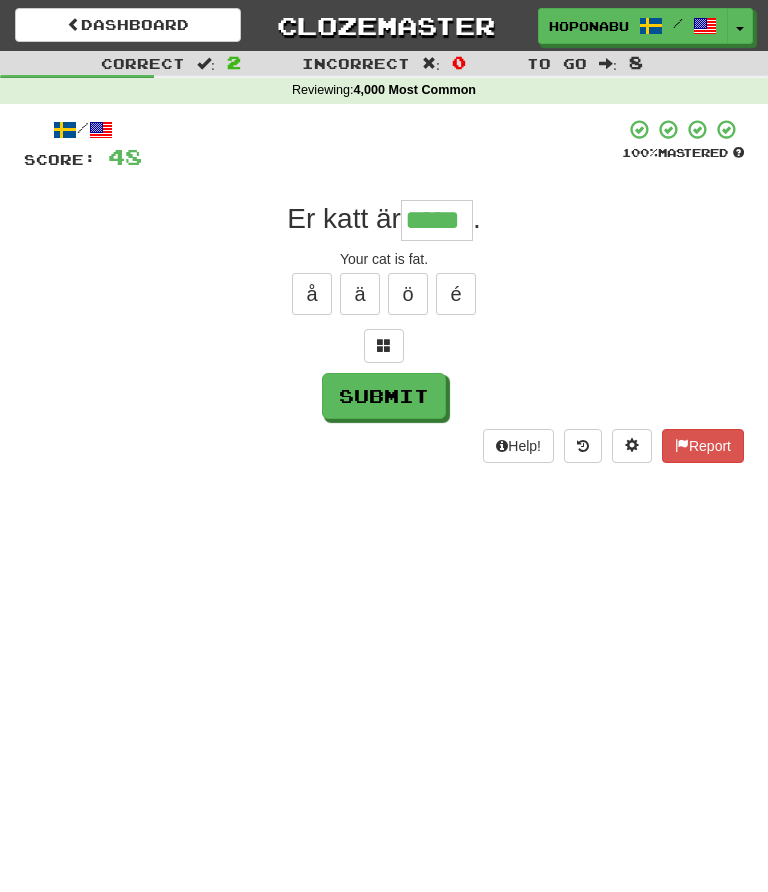click on "Submit" at bounding box center [384, 396] 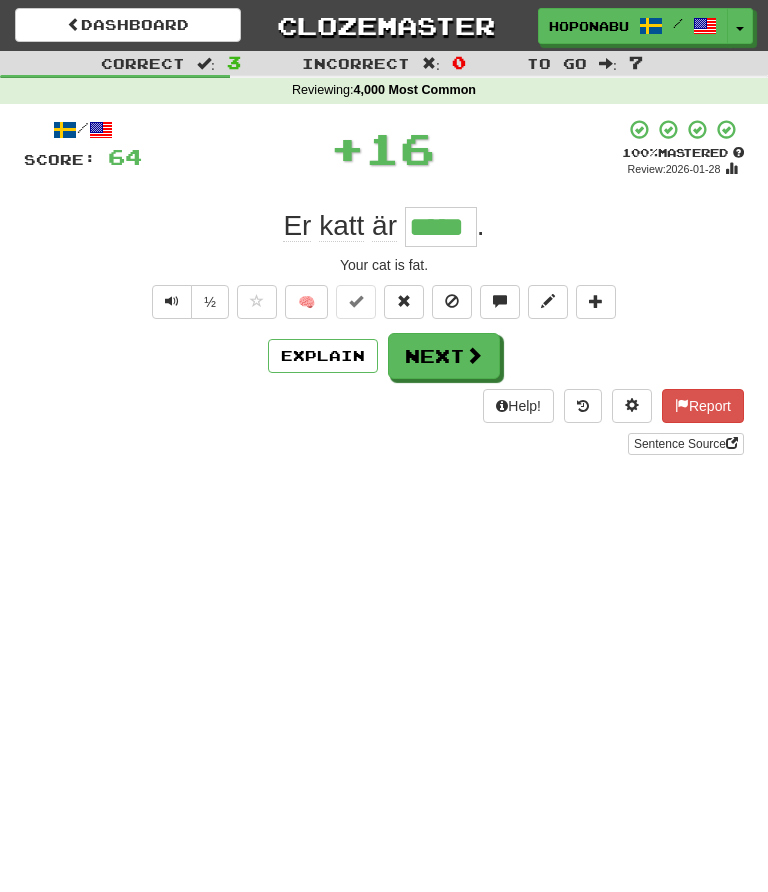 click on "Next" at bounding box center (444, 356) 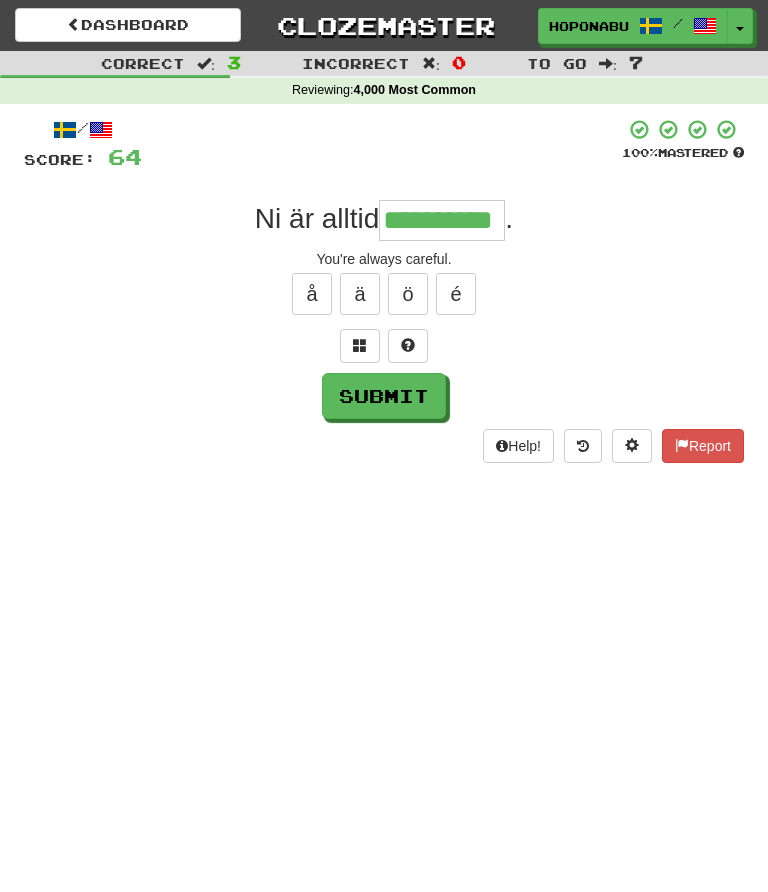 type on "**********" 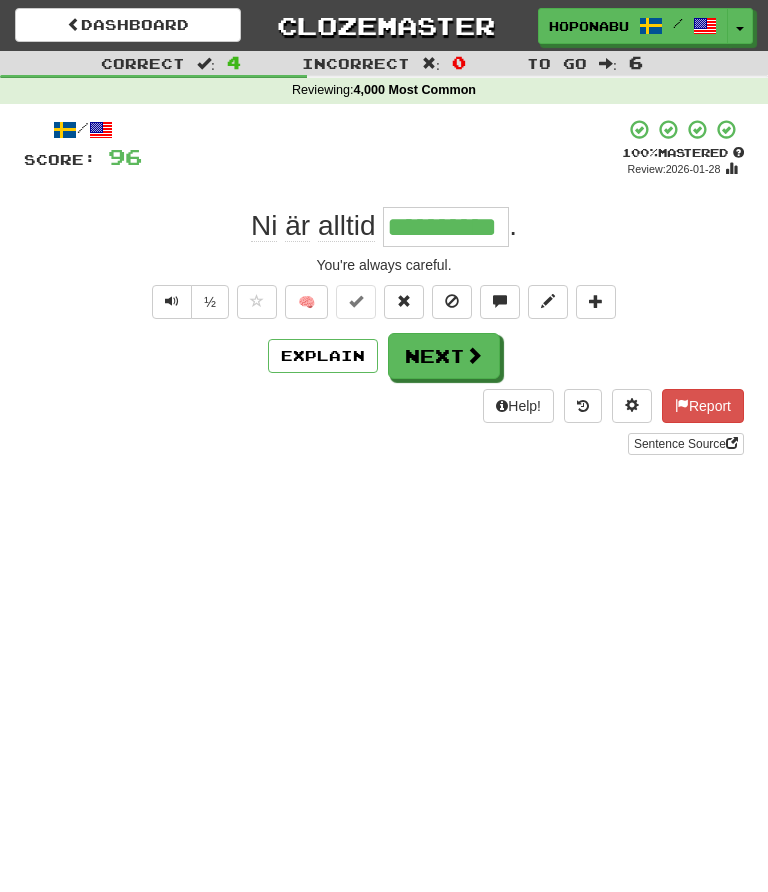 click at bounding box center (474, 355) 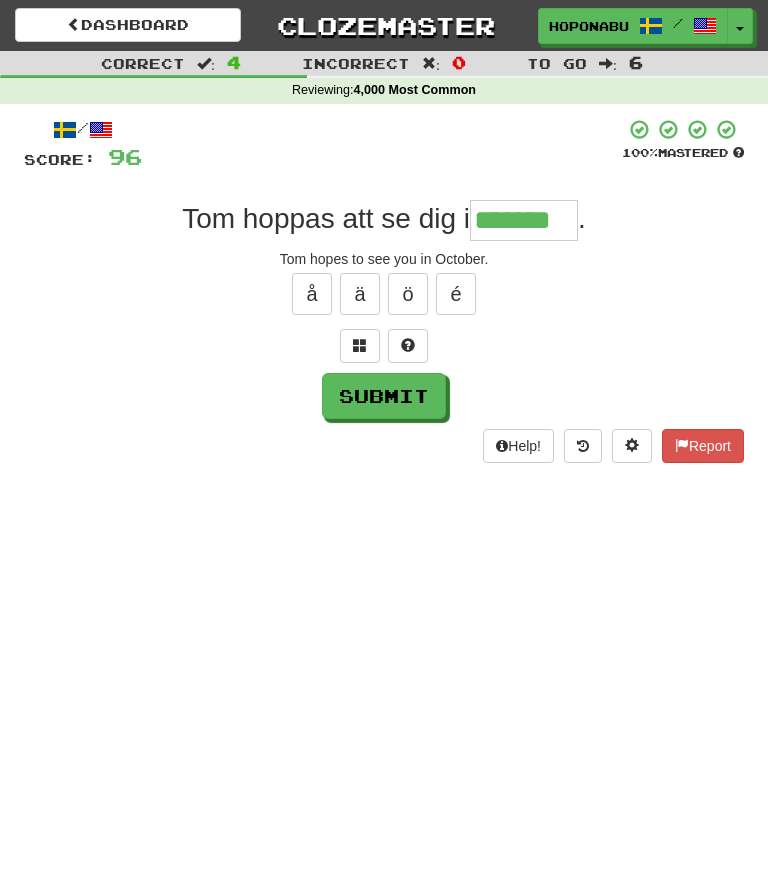 type on "*******" 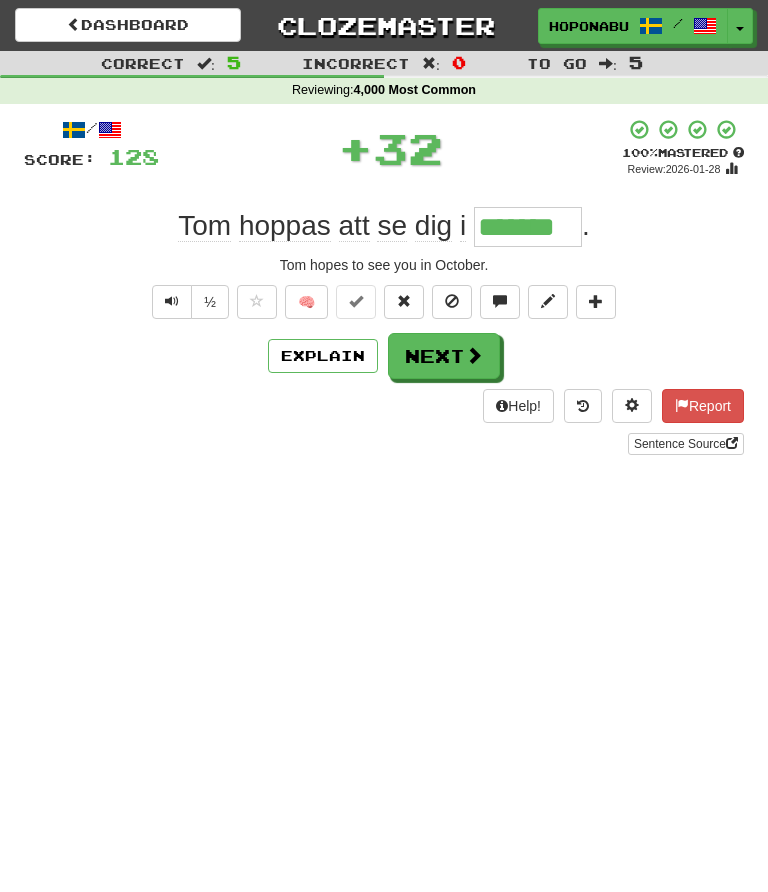 click on "Next" at bounding box center [444, 356] 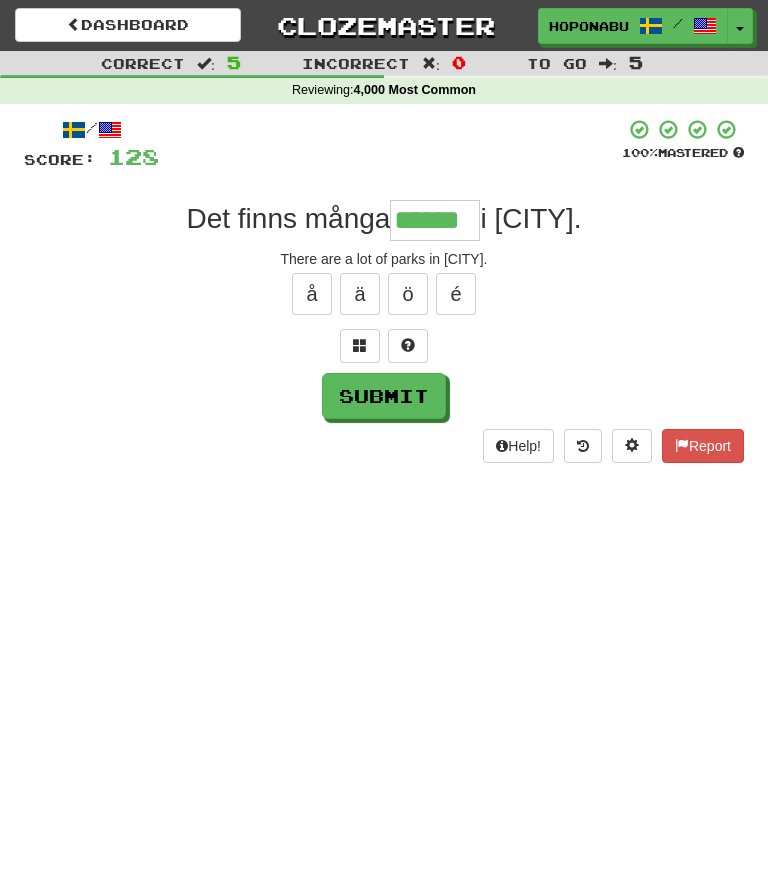 type on "******" 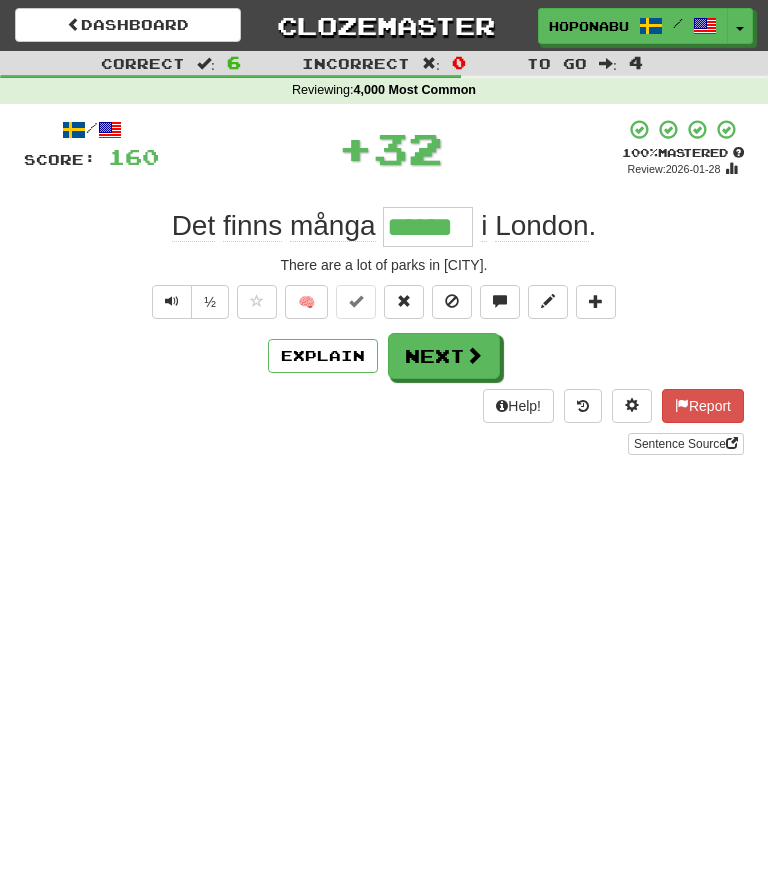 click at bounding box center (474, 355) 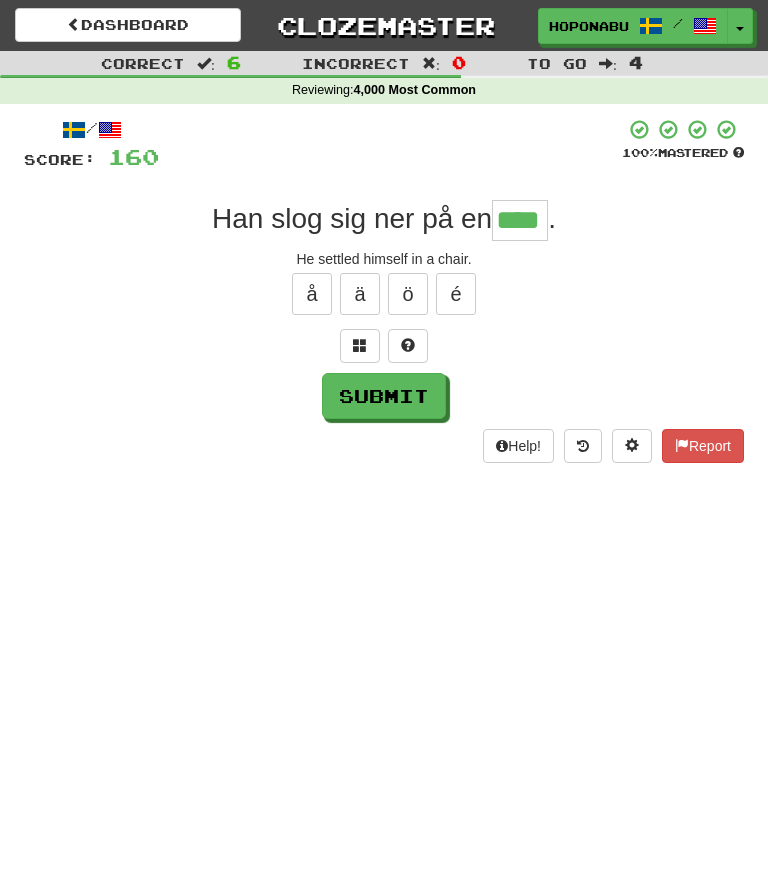 type on "****" 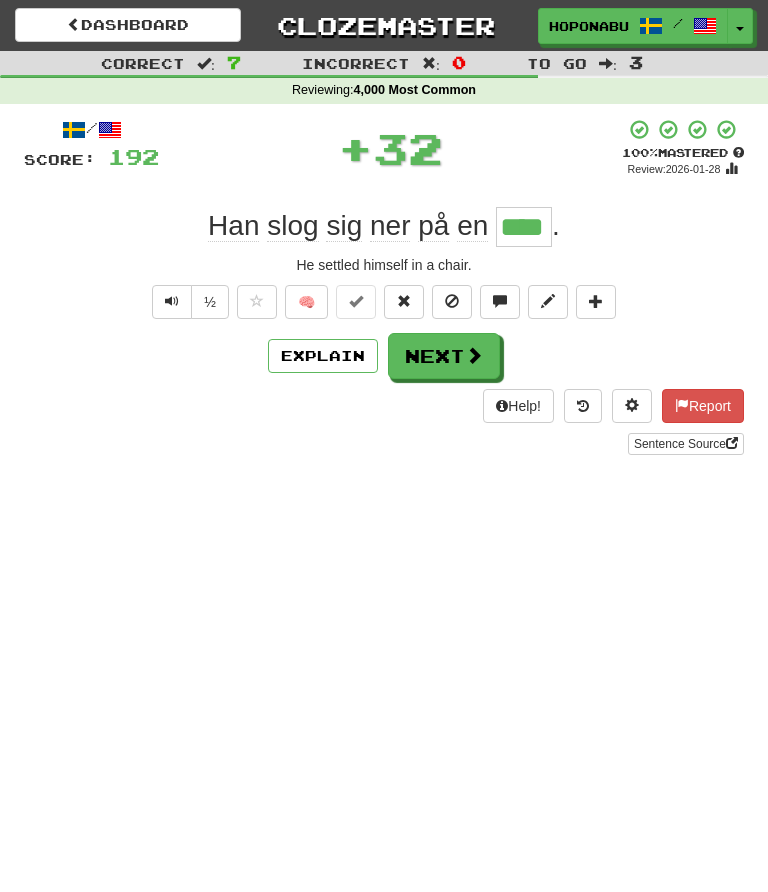 click at bounding box center [474, 355] 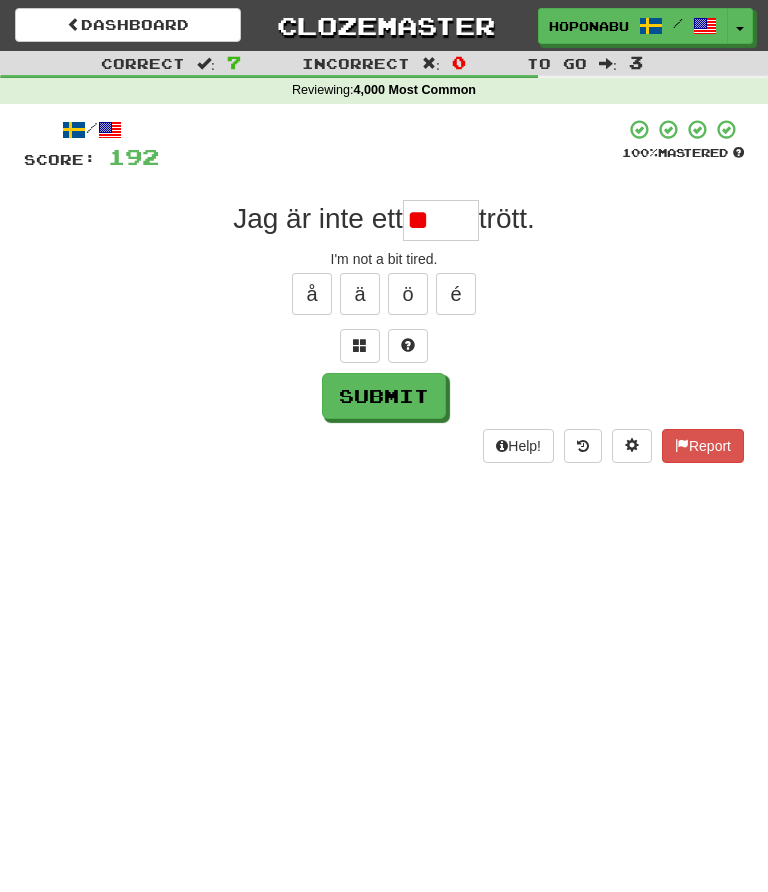 type on "*" 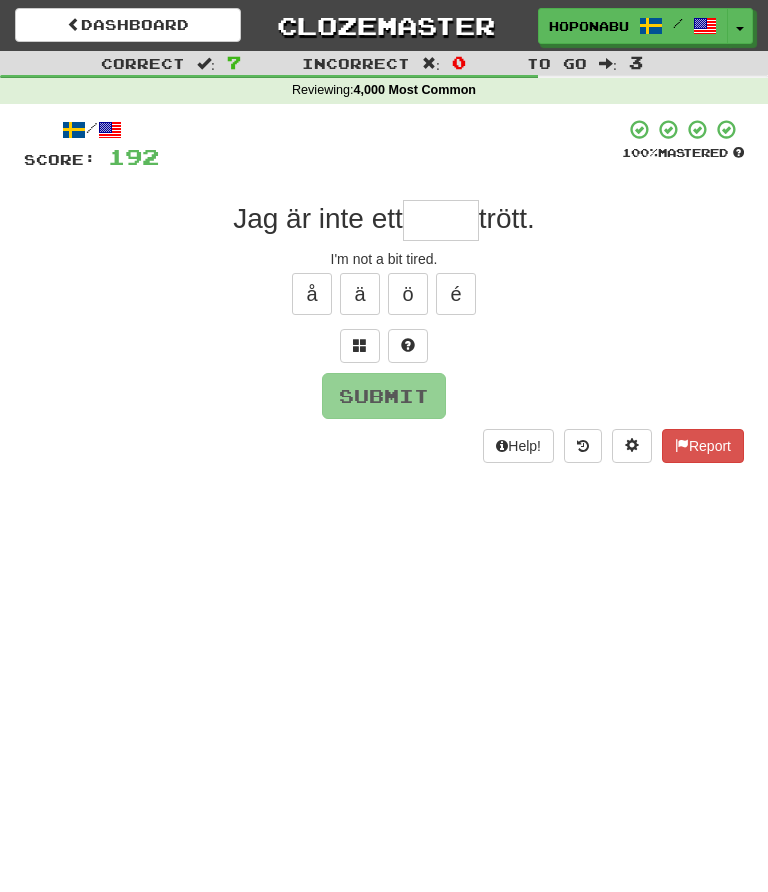 click at bounding box center [360, 346] 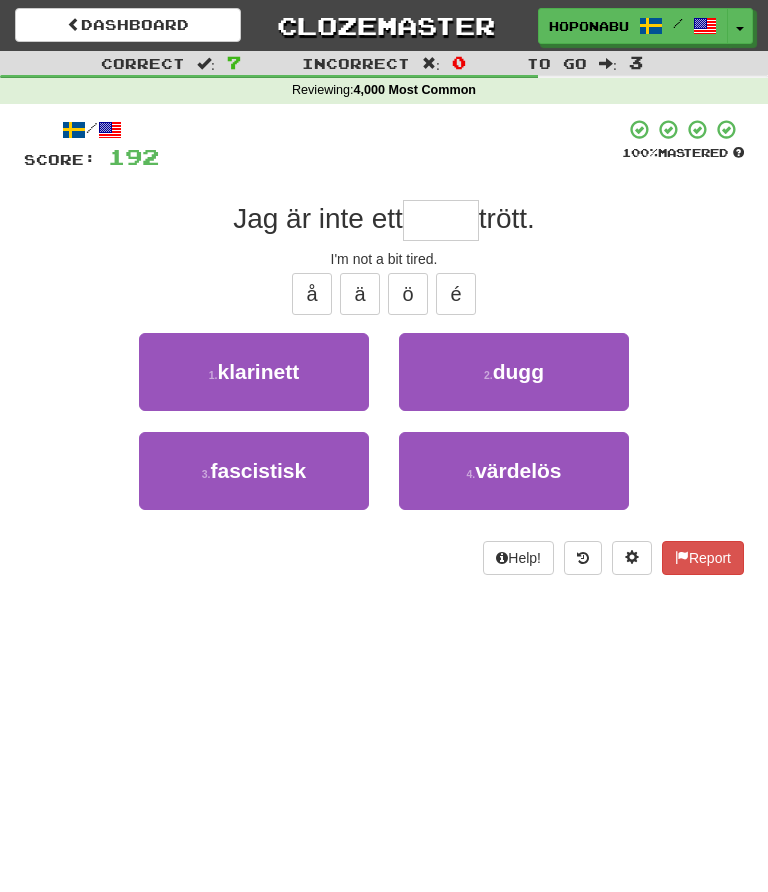 click on "2 . dugg" at bounding box center [514, 372] 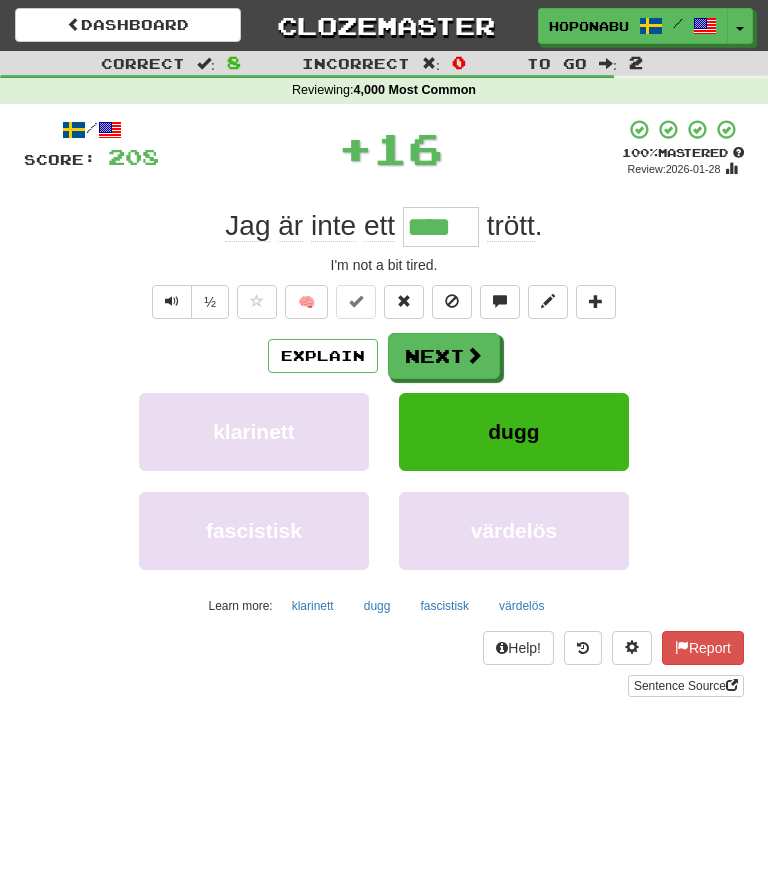 click on "Next" at bounding box center (444, 356) 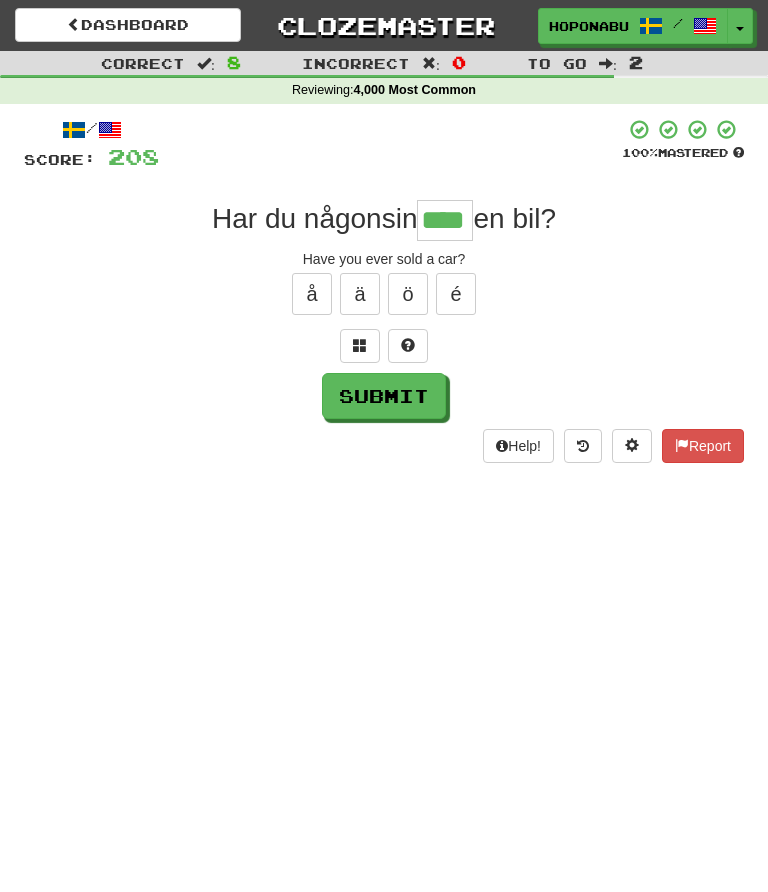 type on "****" 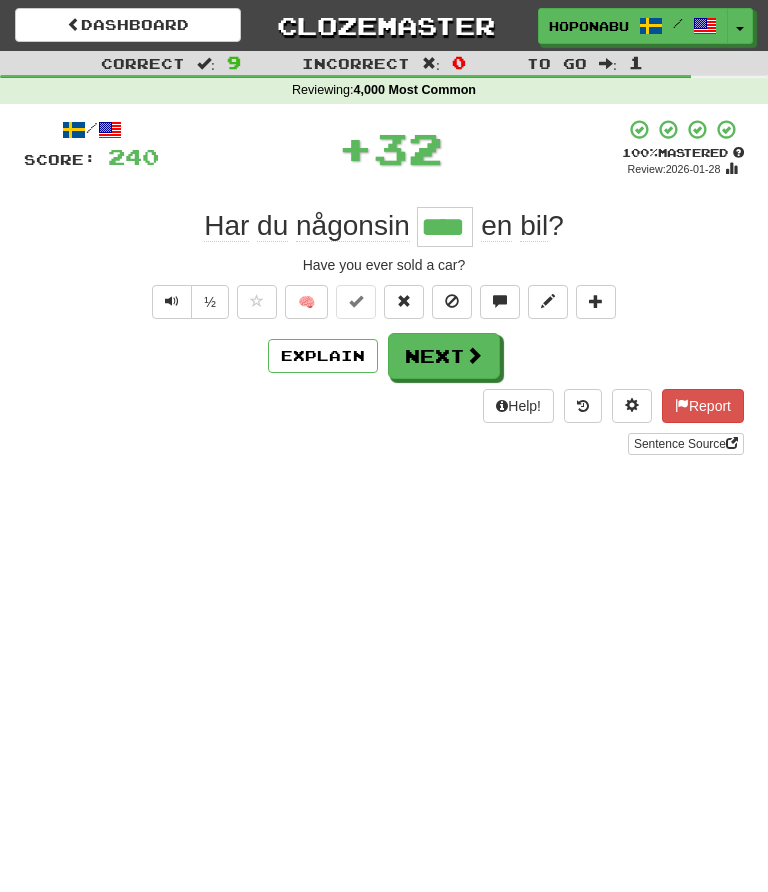 click at bounding box center (474, 355) 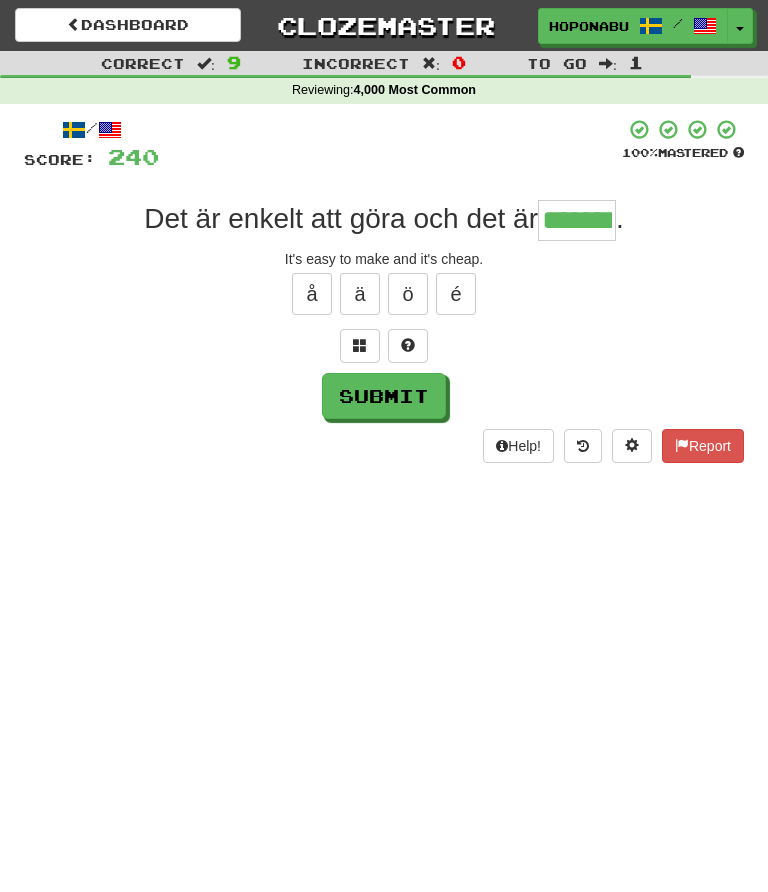 type on "*******" 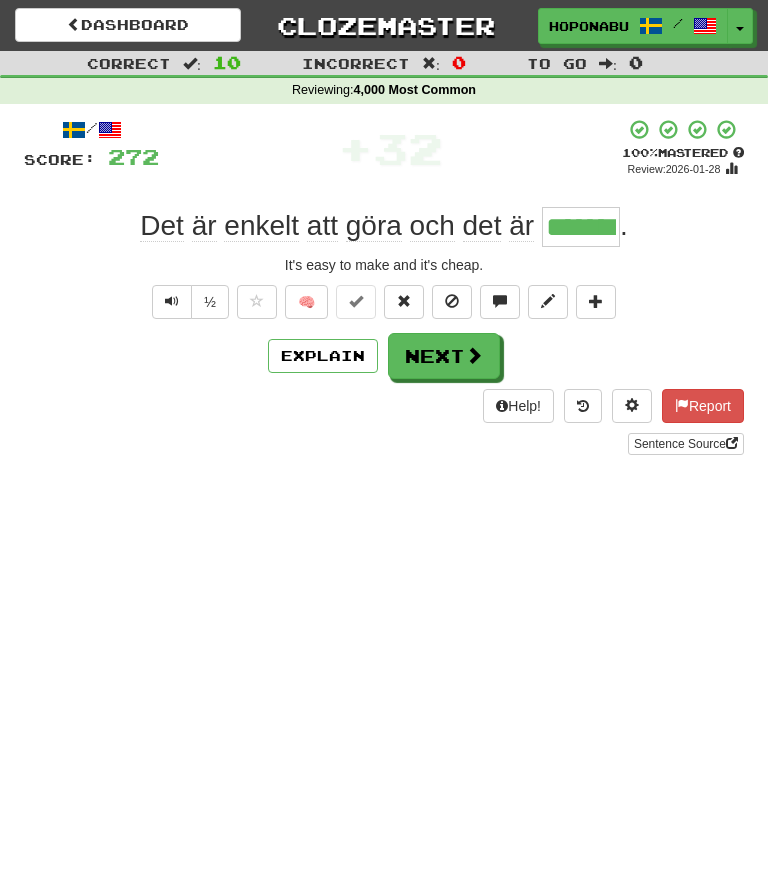 click at bounding box center (474, 355) 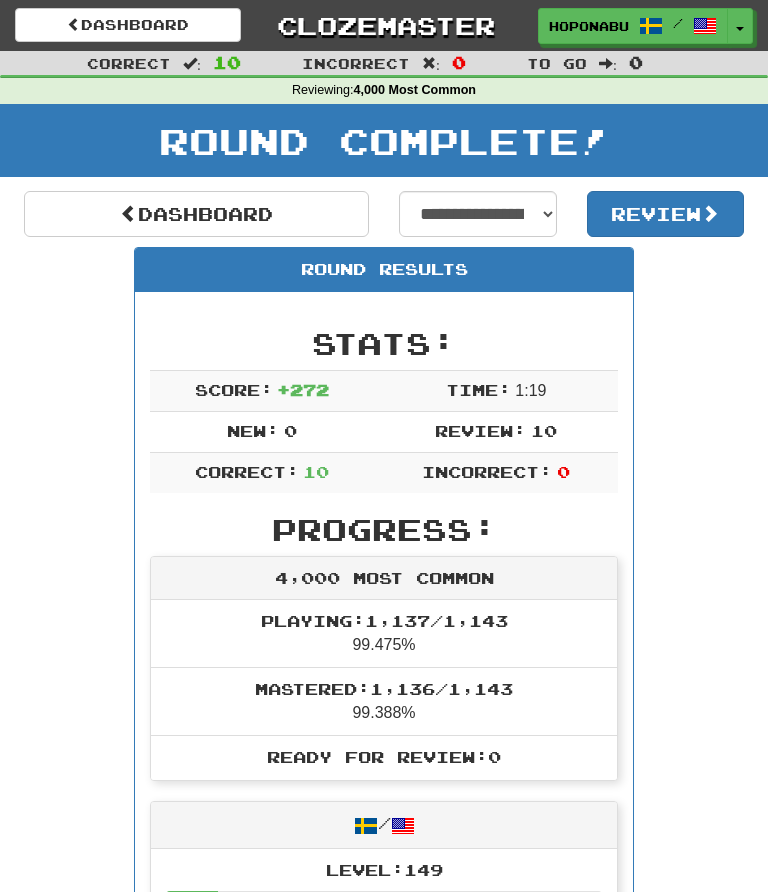 click on "Dashboard" at bounding box center (128, 25) 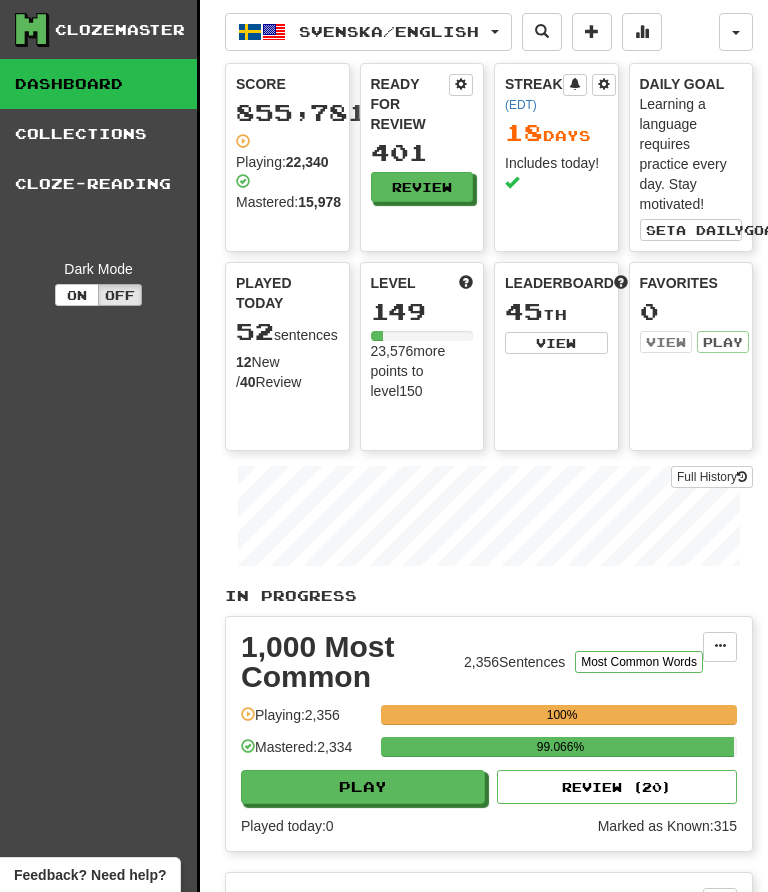 scroll, scrollTop: 0, scrollLeft: 0, axis: both 